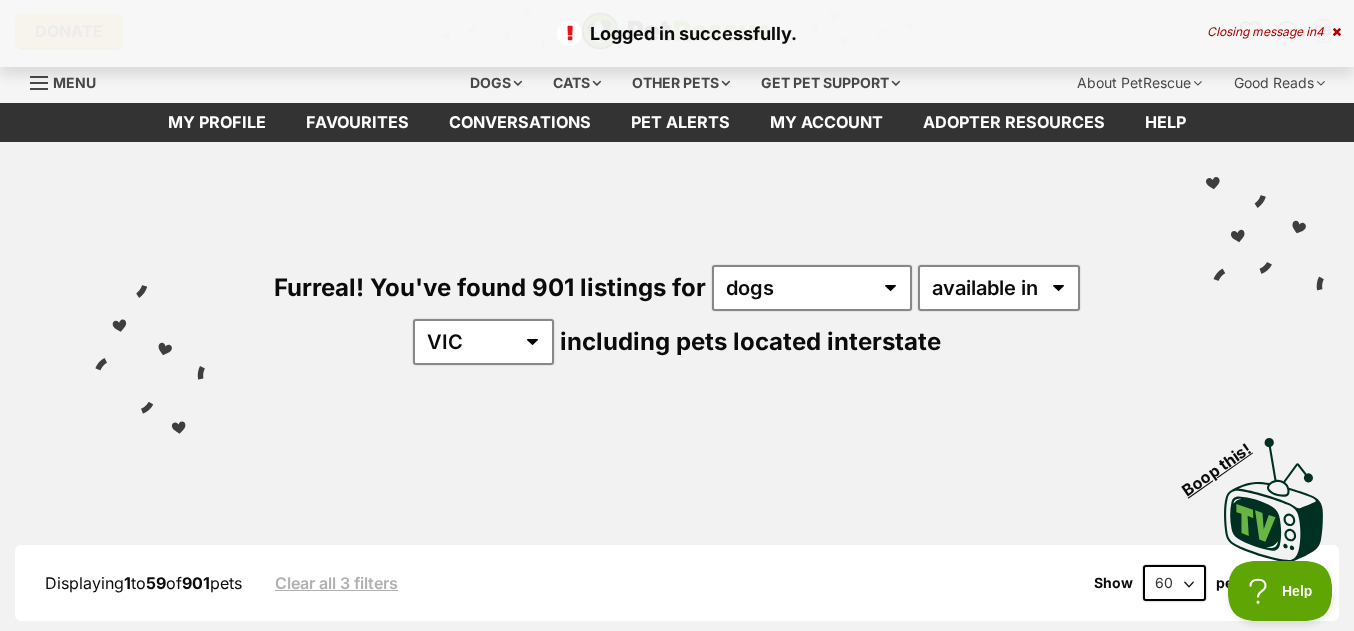 scroll, scrollTop: 0, scrollLeft: 0, axis: both 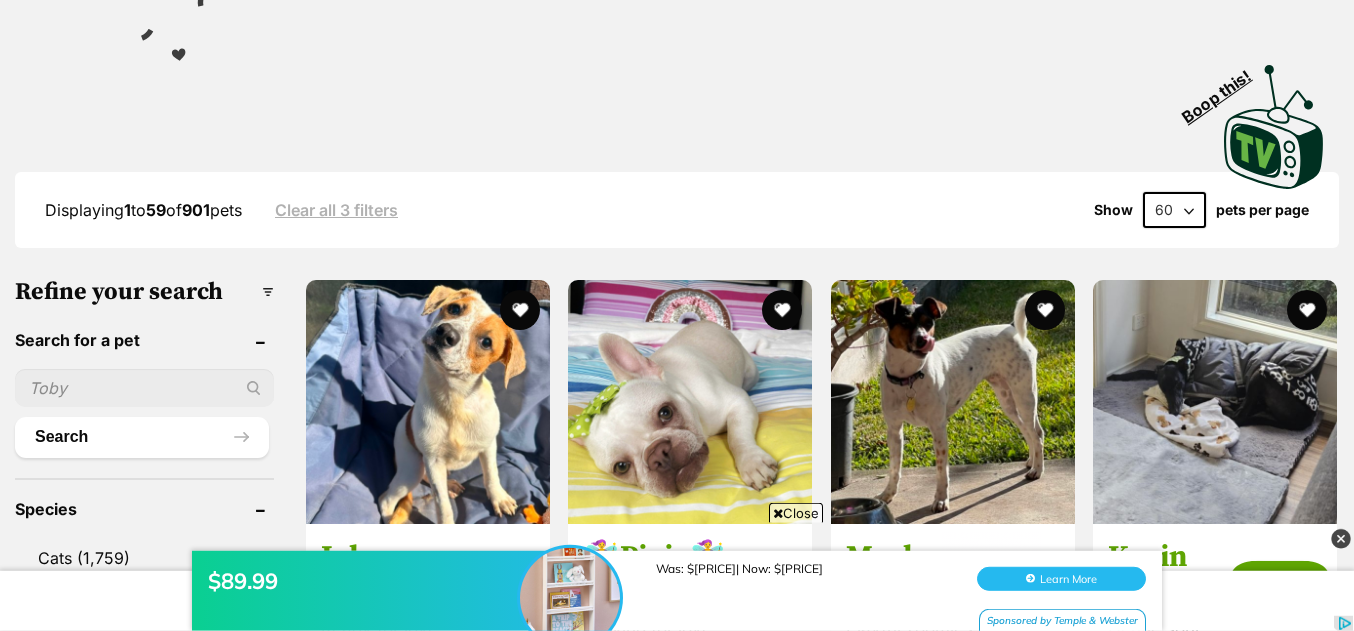click on "20 40 60" at bounding box center (1174, 210) 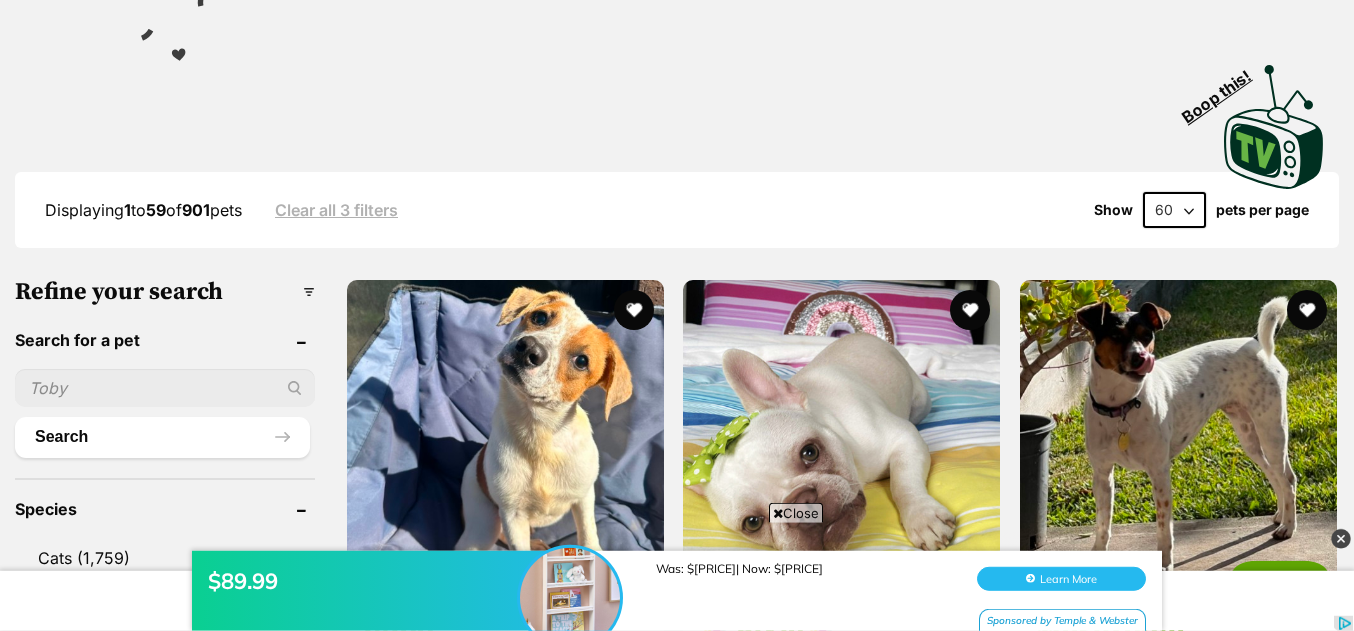 scroll, scrollTop: 0, scrollLeft: 0, axis: both 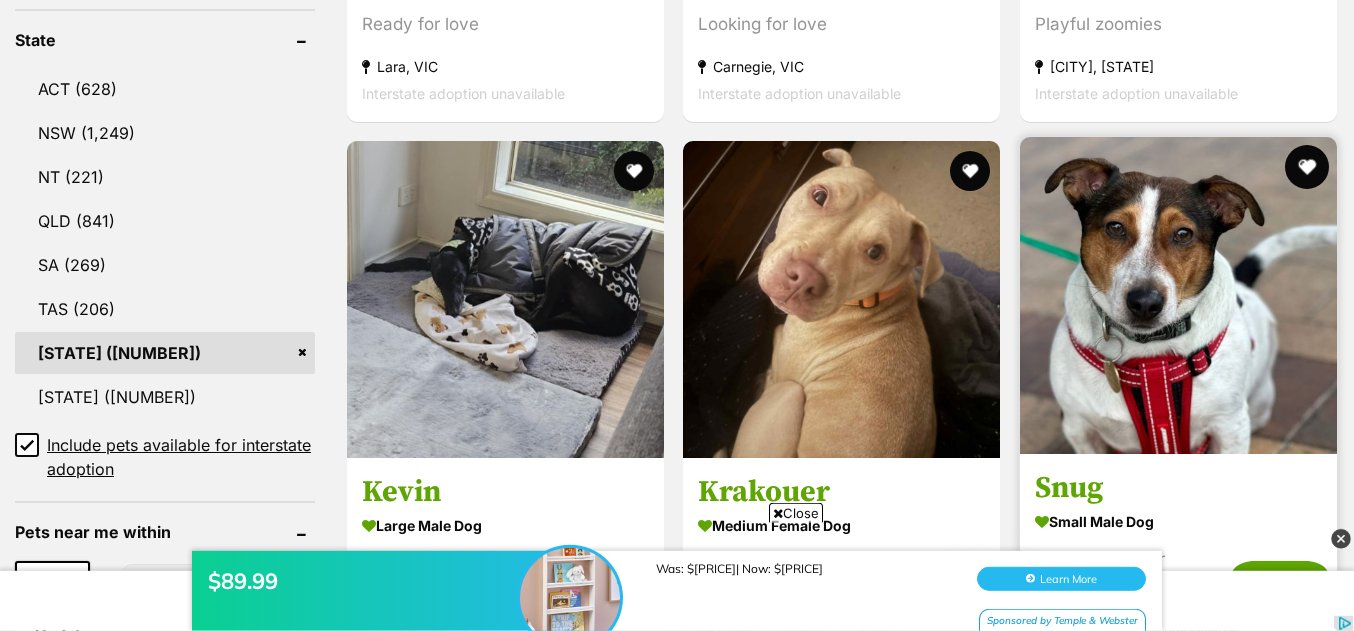click at bounding box center [1307, 167] 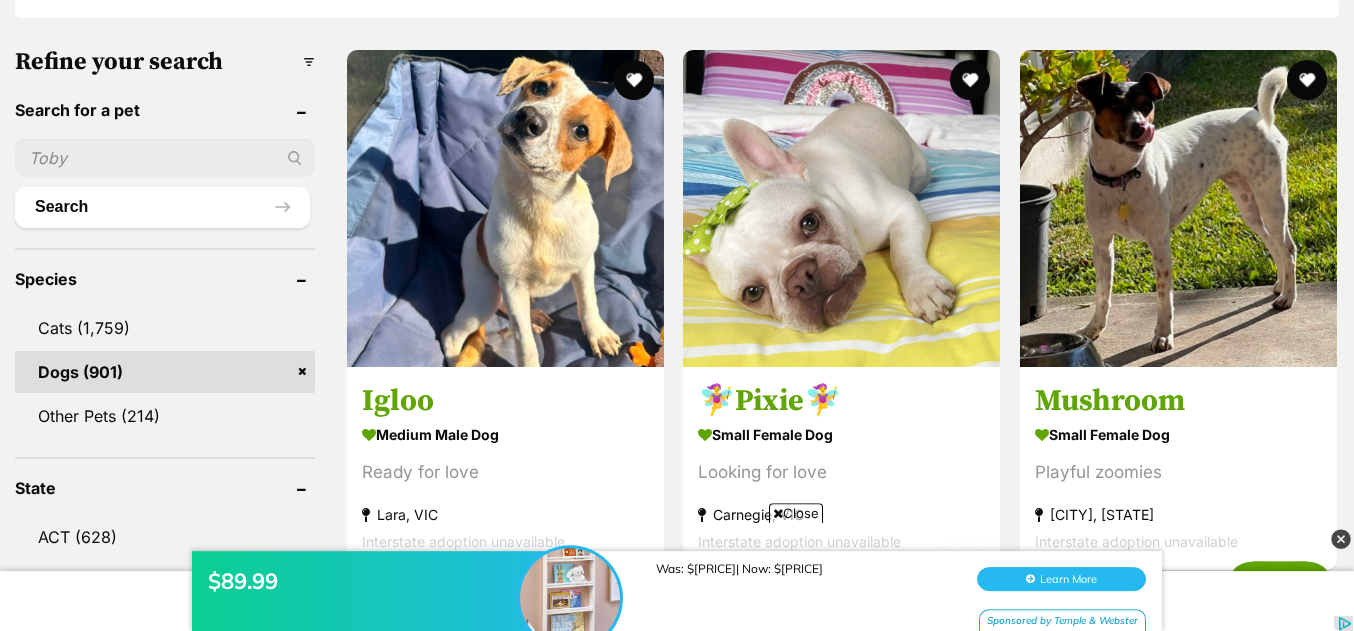 scroll, scrollTop: 565, scrollLeft: 0, axis: vertical 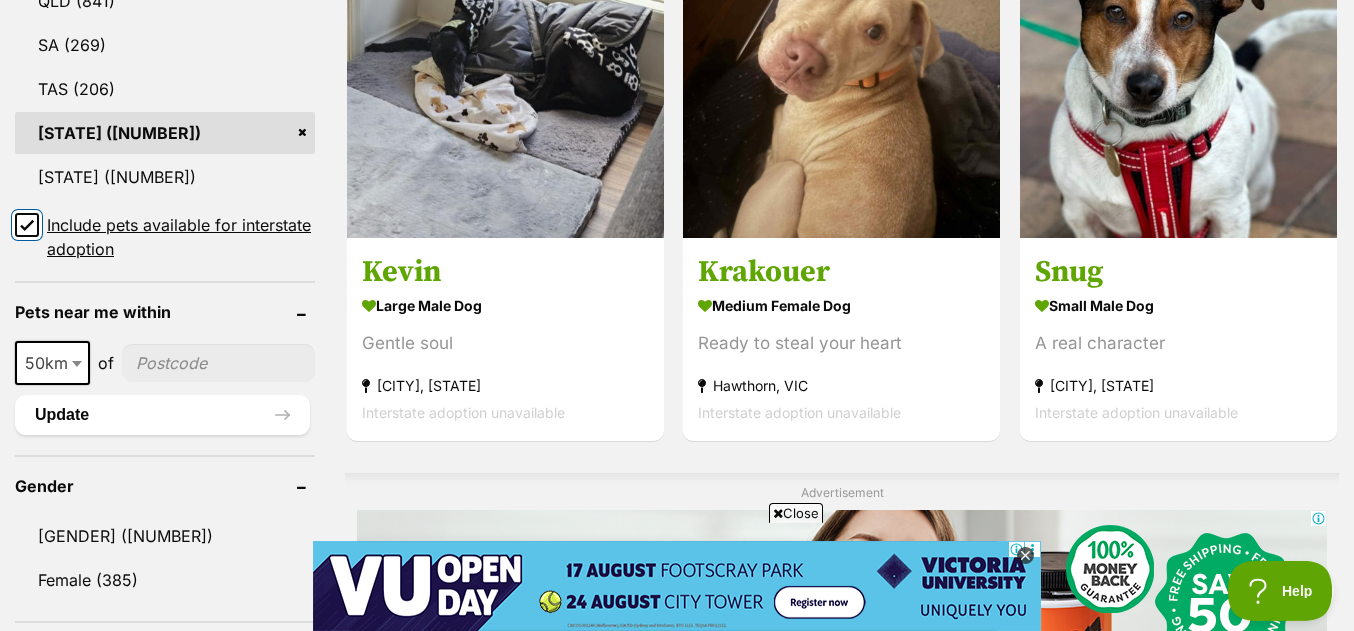 click on "Include pets available for interstate adoption" at bounding box center (27, 225) 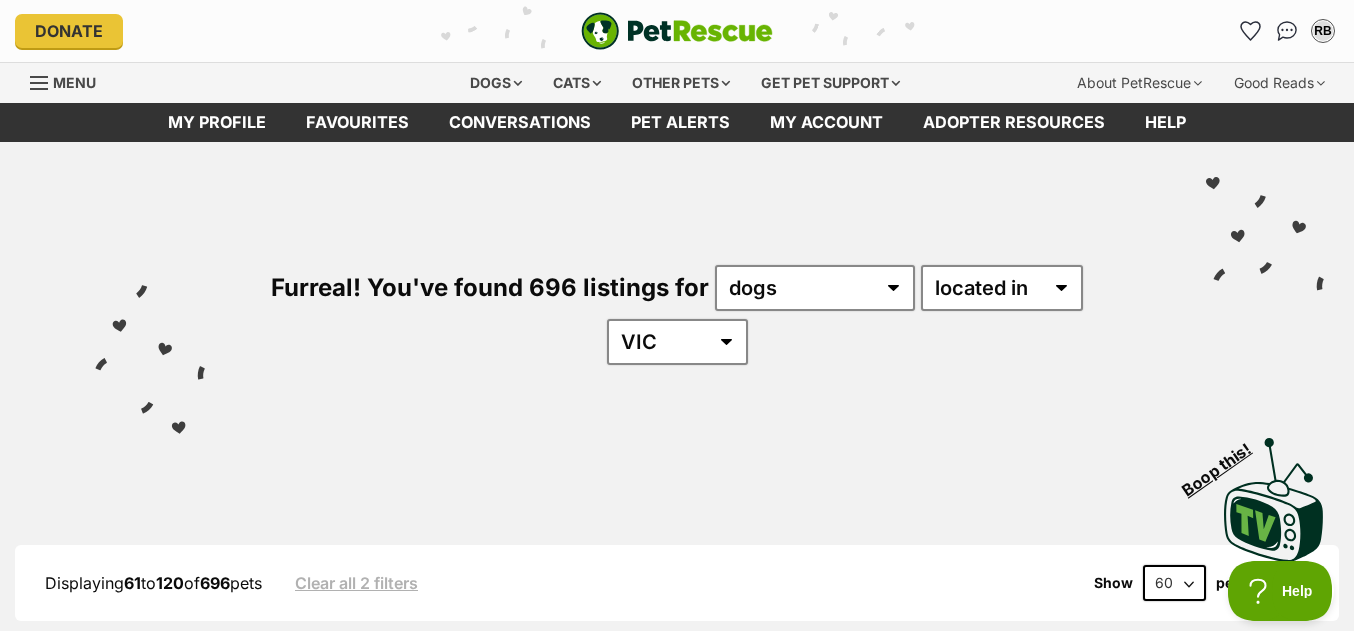 scroll, scrollTop: 0, scrollLeft: 0, axis: both 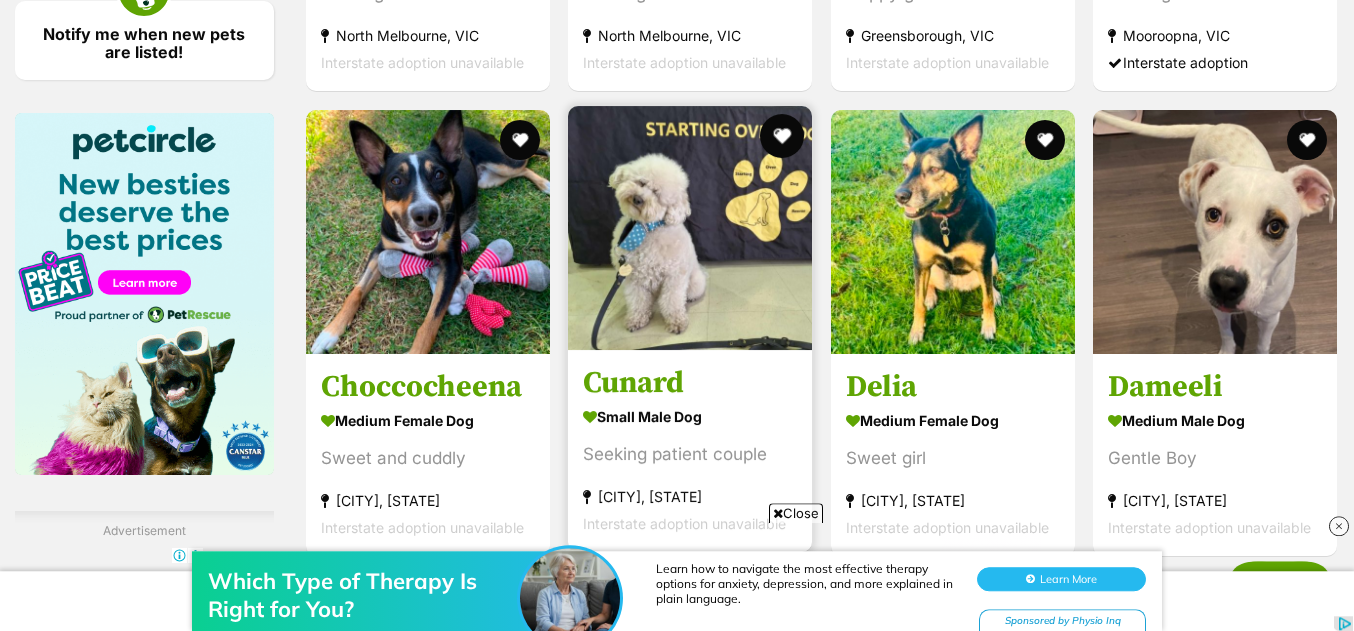 click at bounding box center (782, 136) 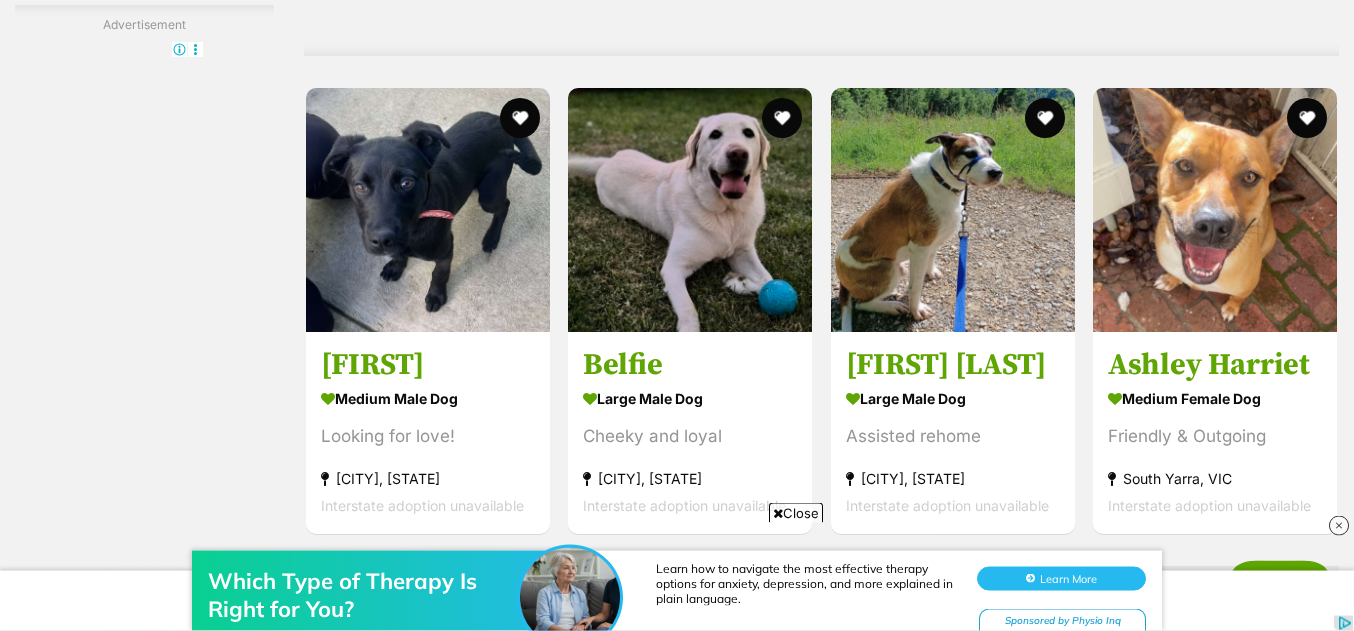 scroll, scrollTop: 3882, scrollLeft: 0, axis: vertical 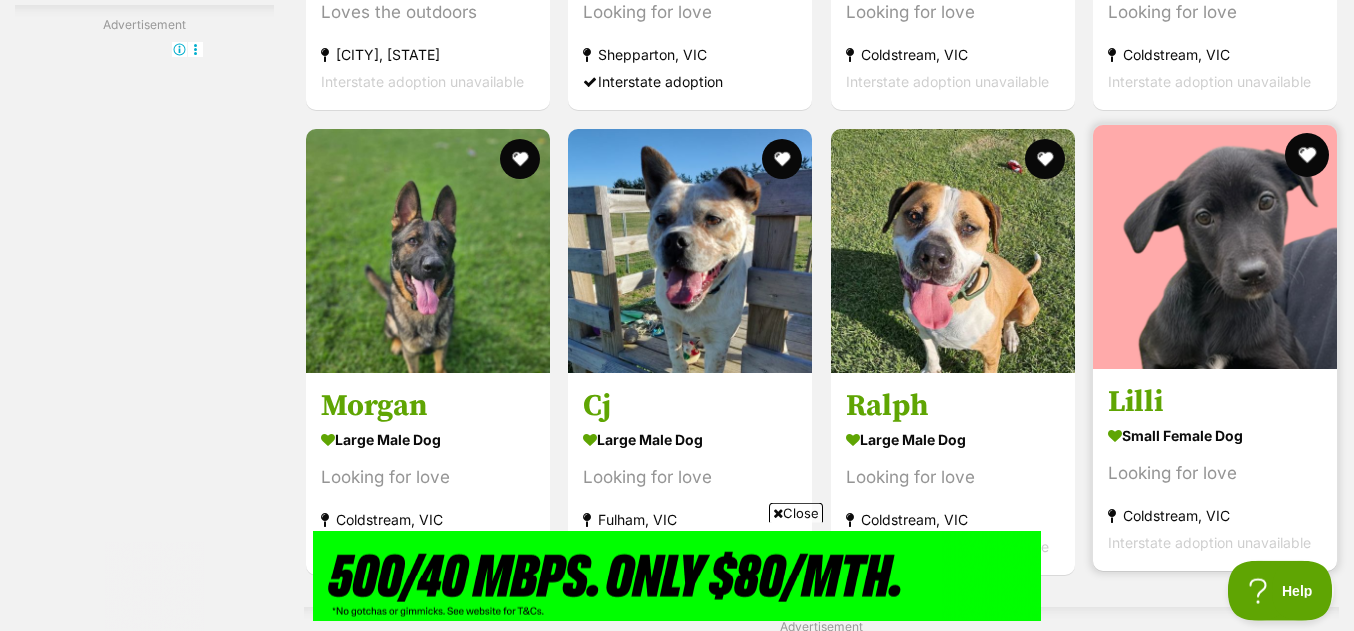 click at bounding box center (1307, 155) 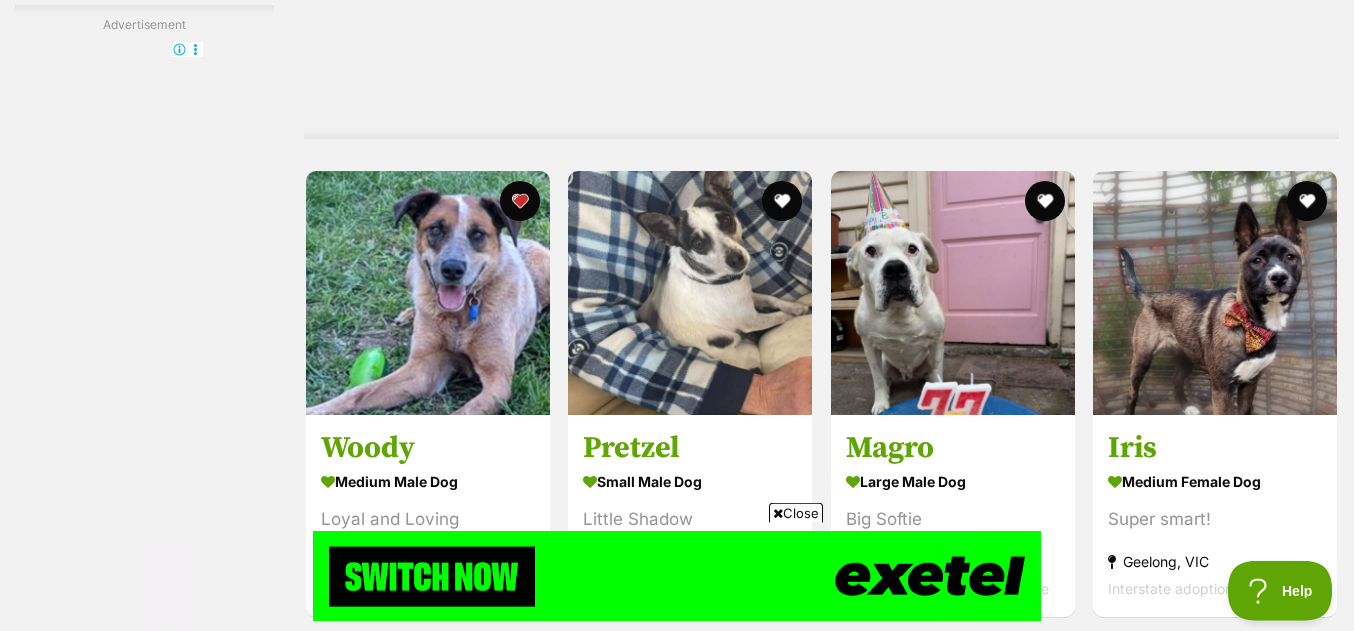 scroll, scrollTop: 8622, scrollLeft: 0, axis: vertical 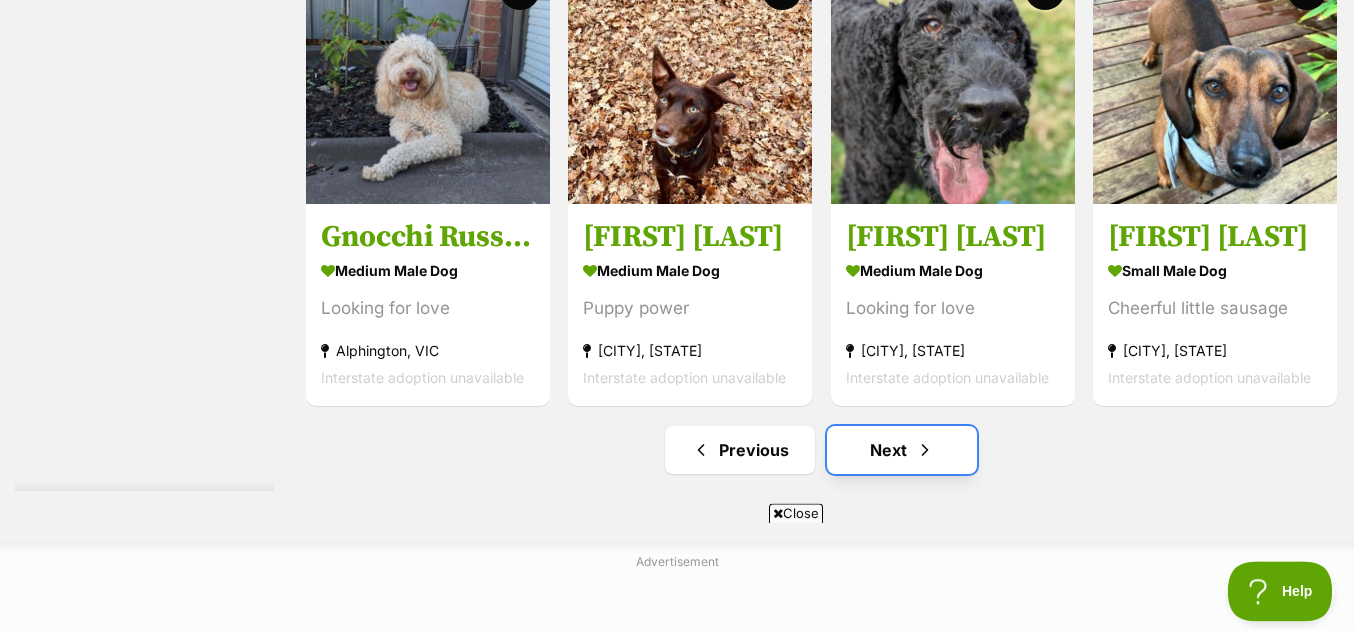 click on "Next" at bounding box center (902, 450) 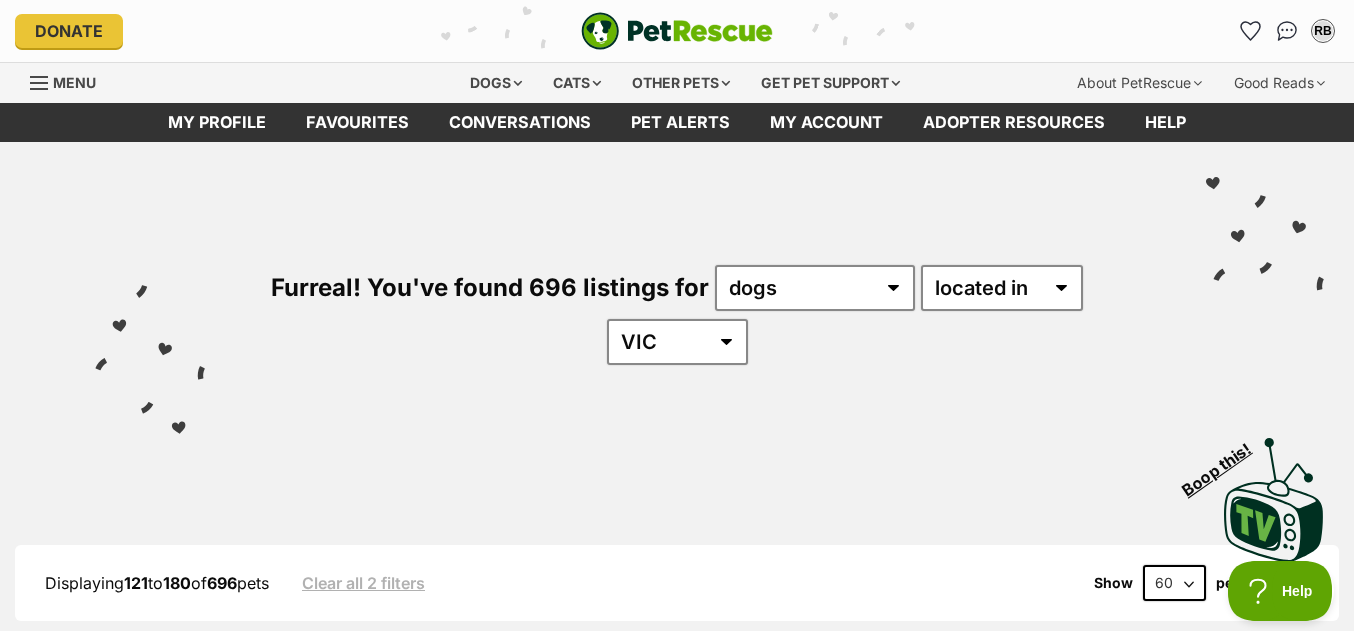 scroll, scrollTop: 0, scrollLeft: 0, axis: both 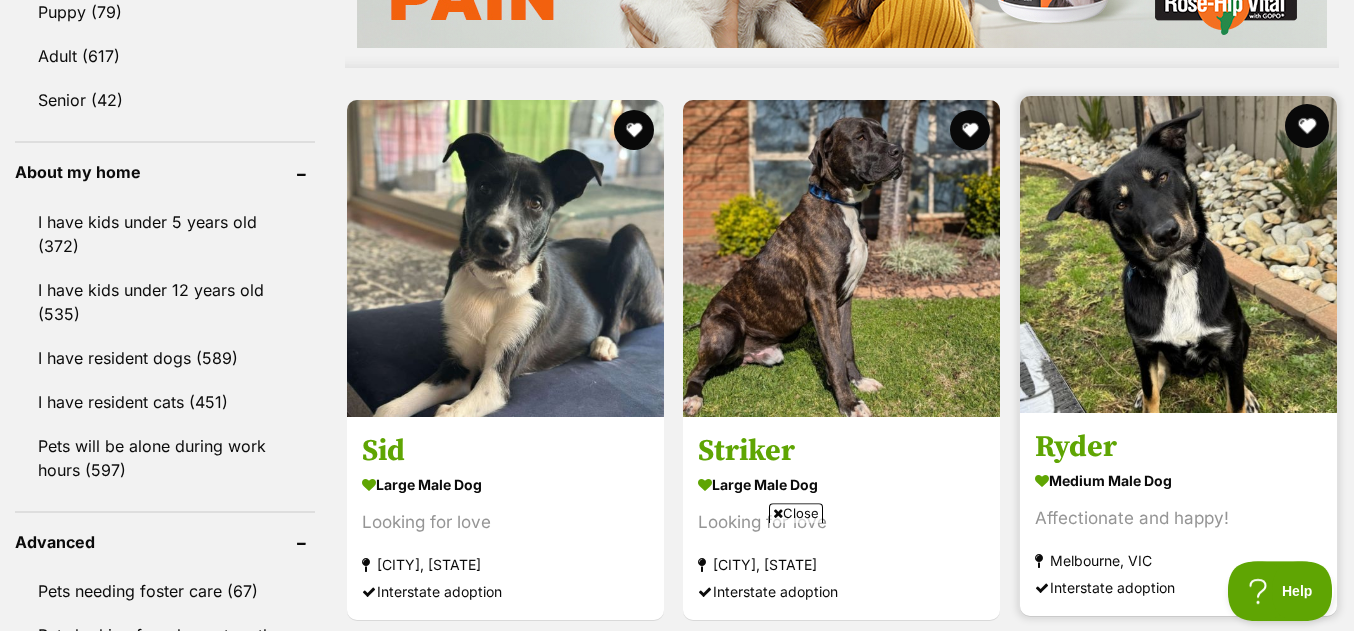 click at bounding box center (1307, 126) 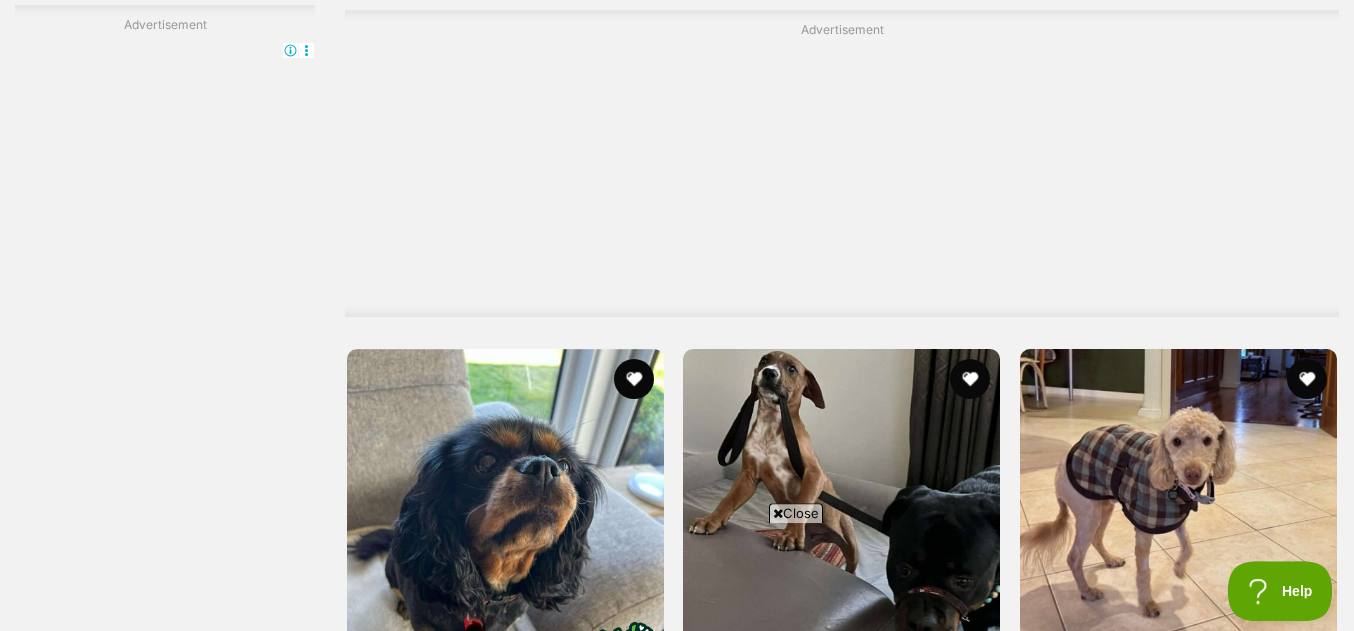 scroll, scrollTop: 4825, scrollLeft: 0, axis: vertical 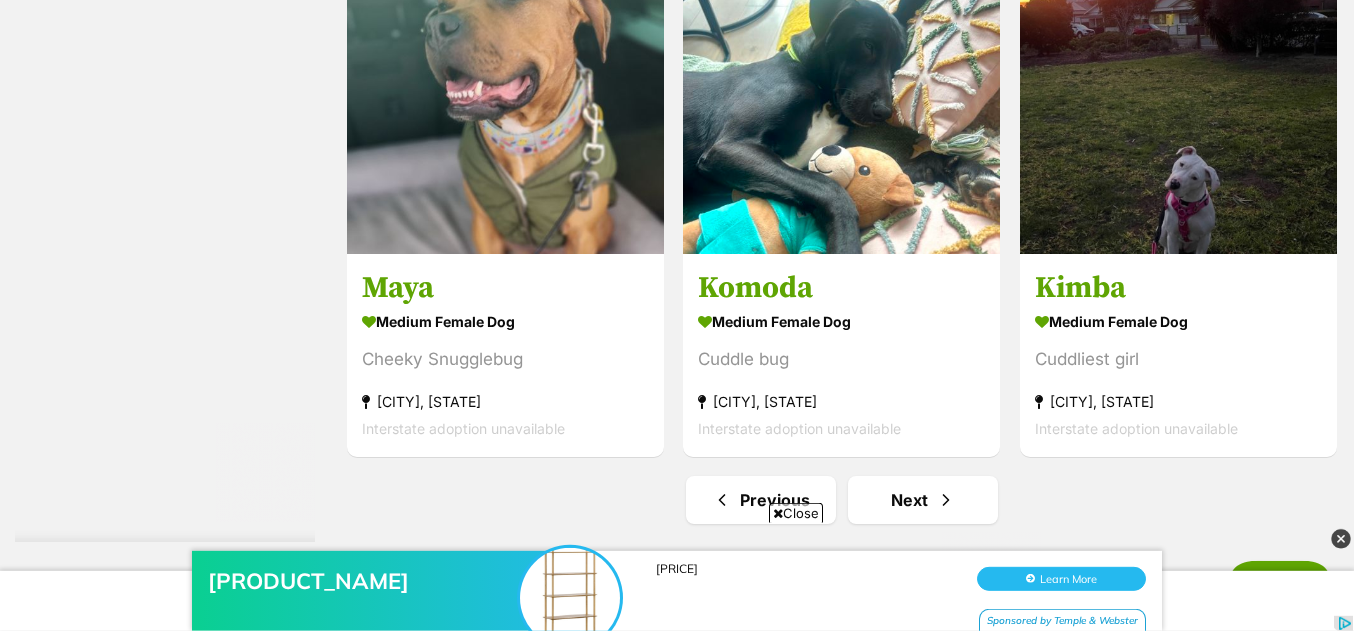 drag, startPoint x: 1365, startPoint y: 539, endPoint x: 1093, endPoint y: 99, distance: 517.2852 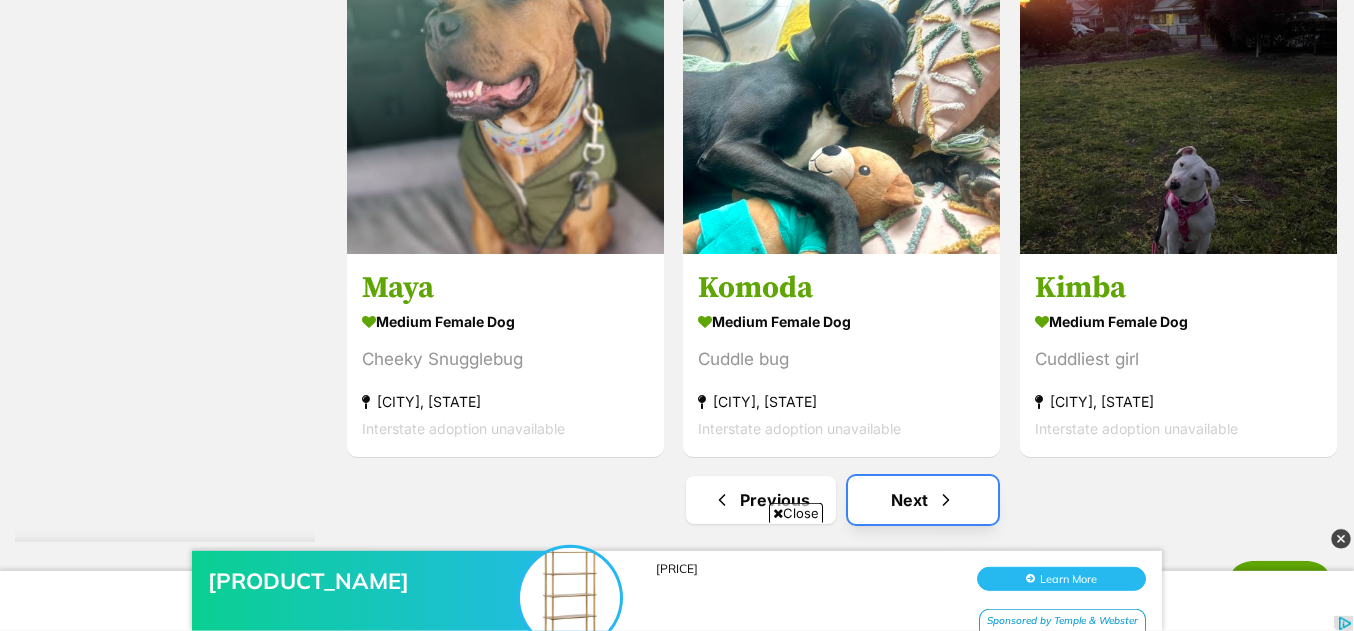 click on "Next" at bounding box center (923, 500) 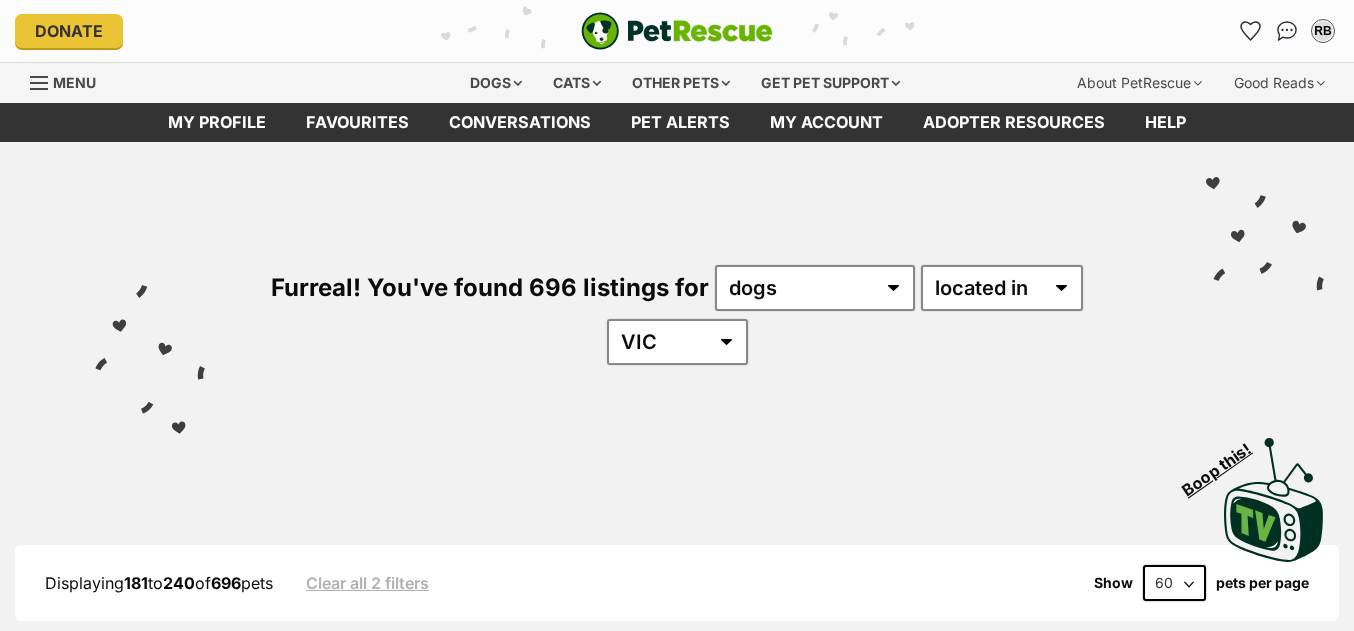scroll, scrollTop: 0, scrollLeft: 0, axis: both 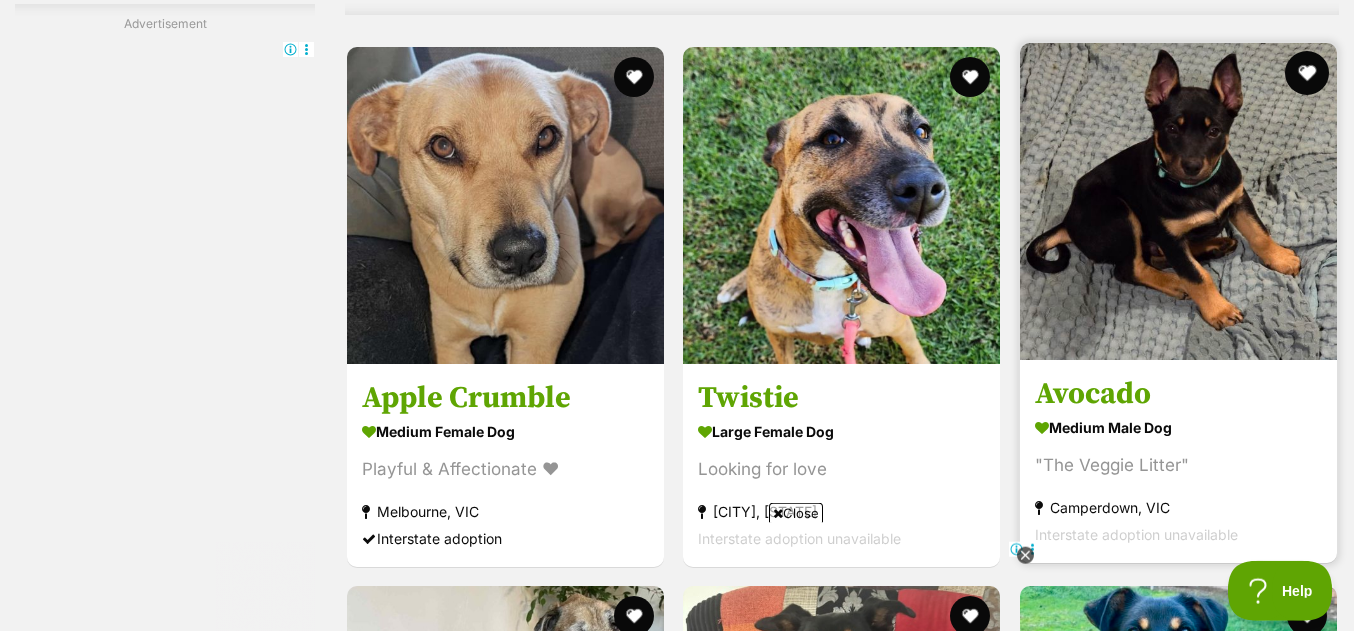 click at bounding box center [1307, 73] 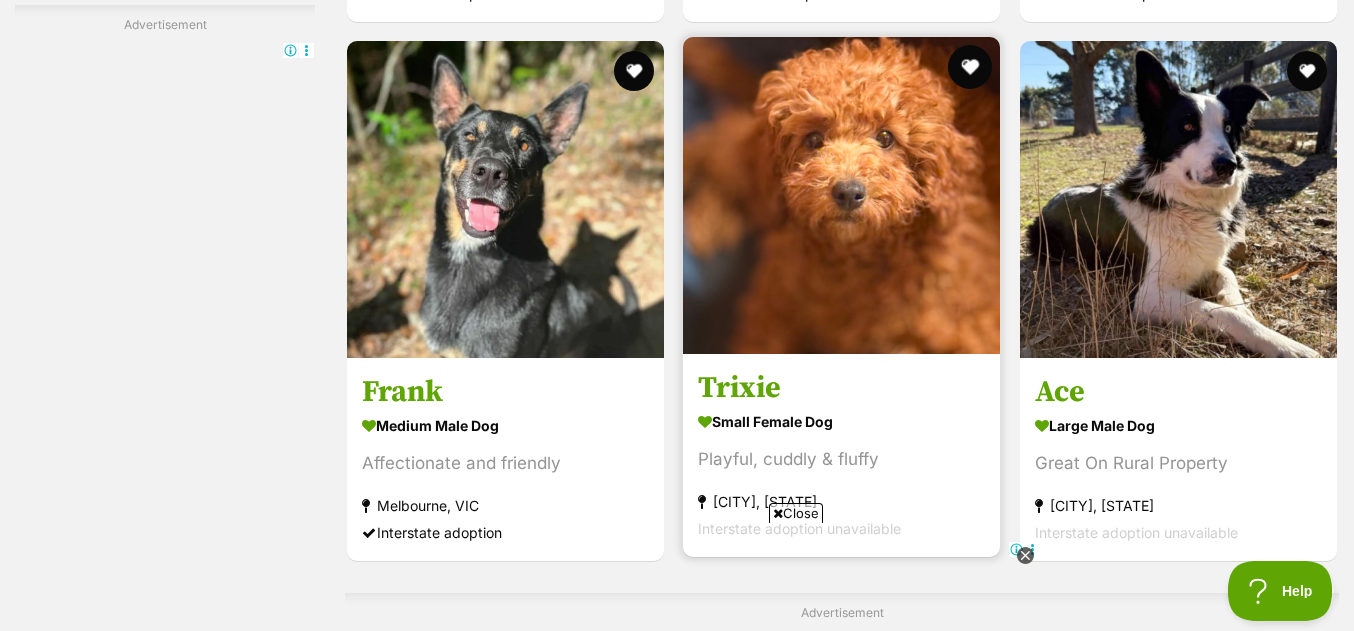 click at bounding box center (971, 67) 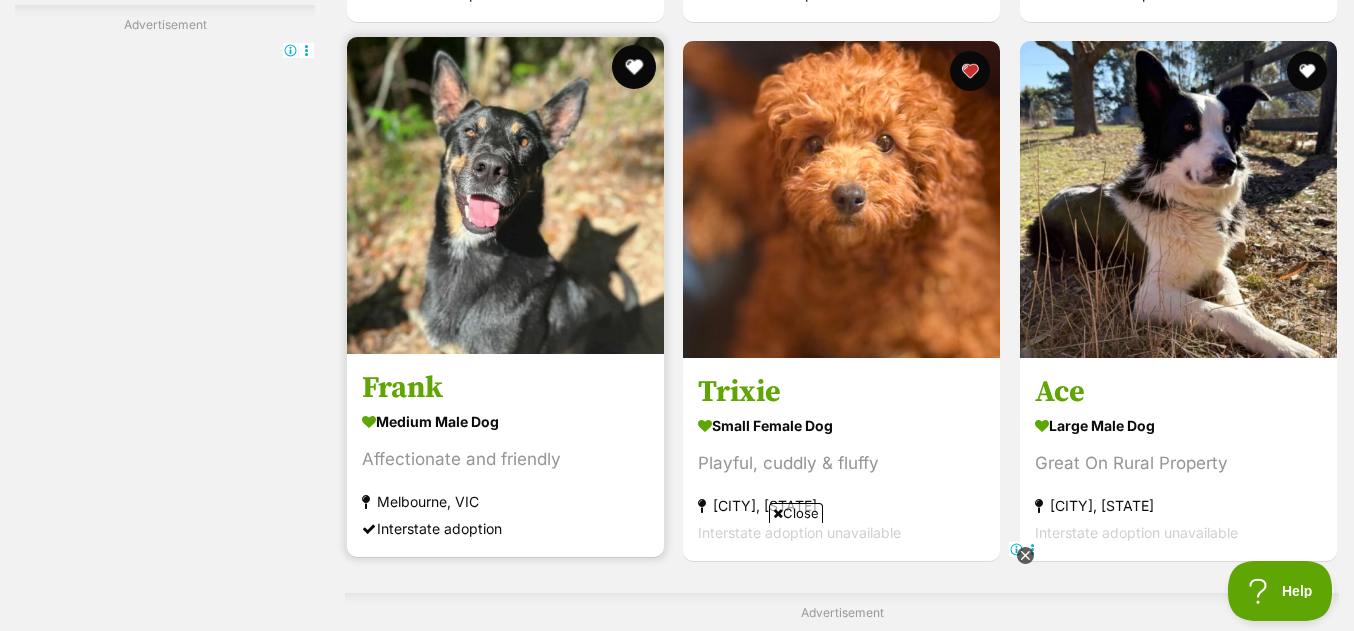 click at bounding box center (634, 67) 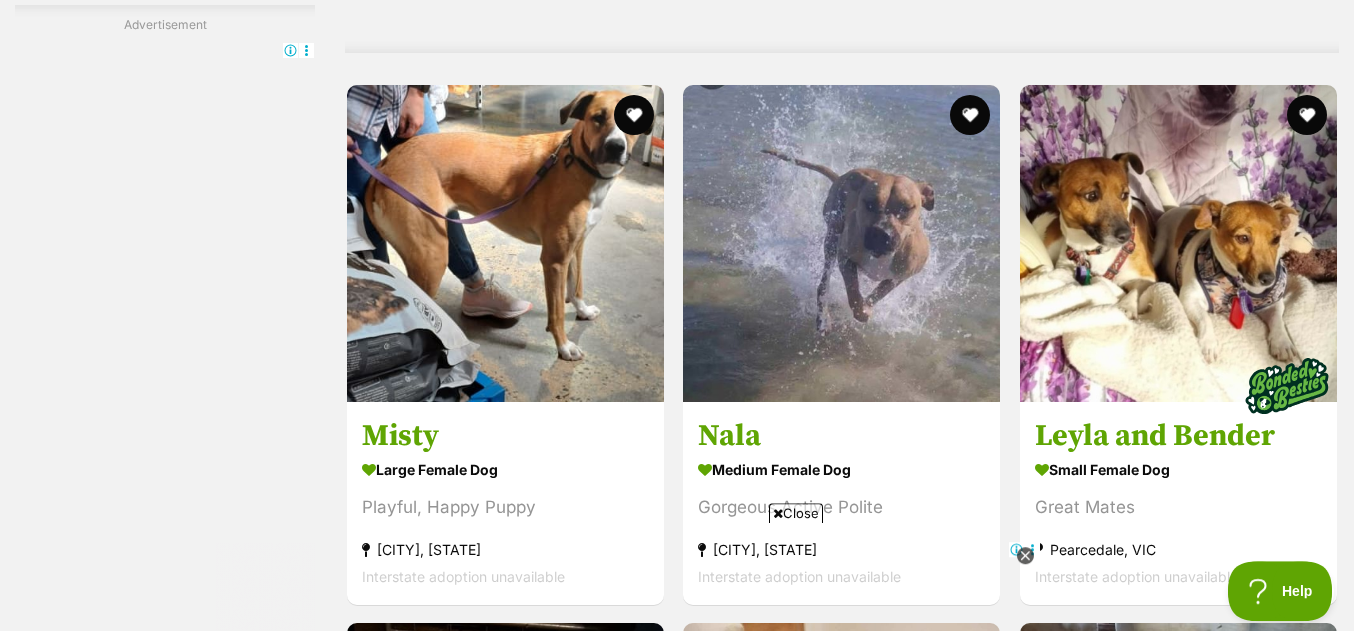scroll, scrollTop: 10330, scrollLeft: 0, axis: vertical 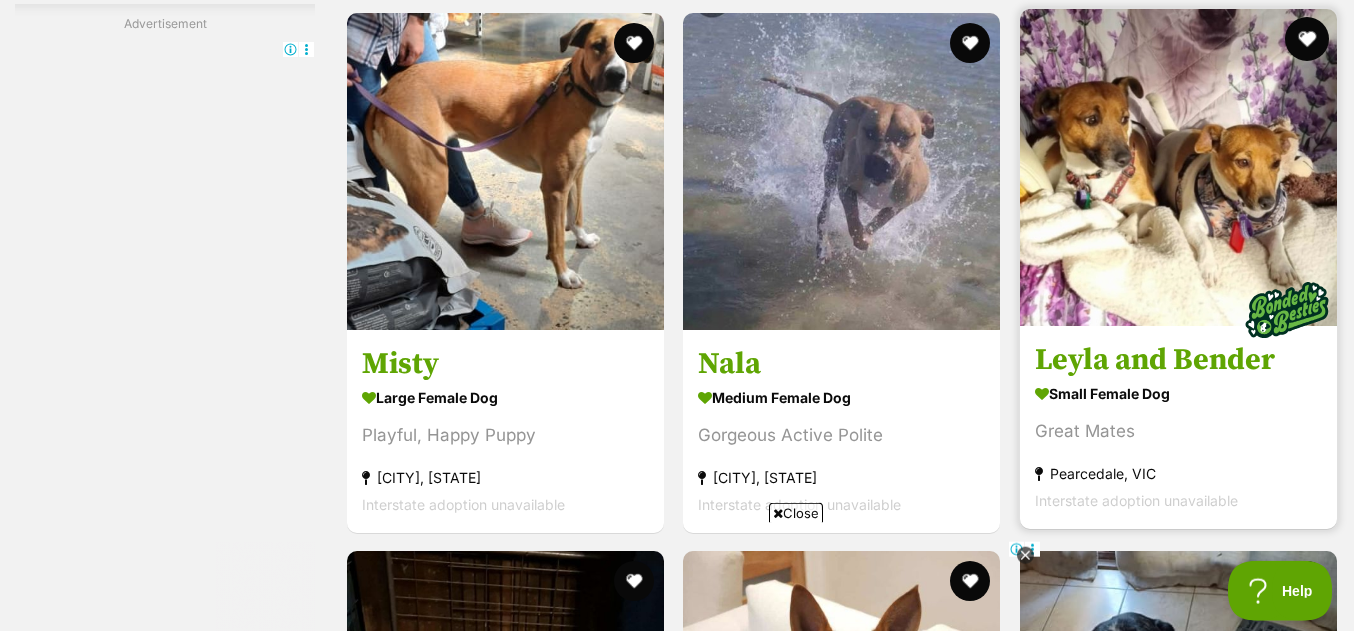 click at bounding box center [1307, 39] 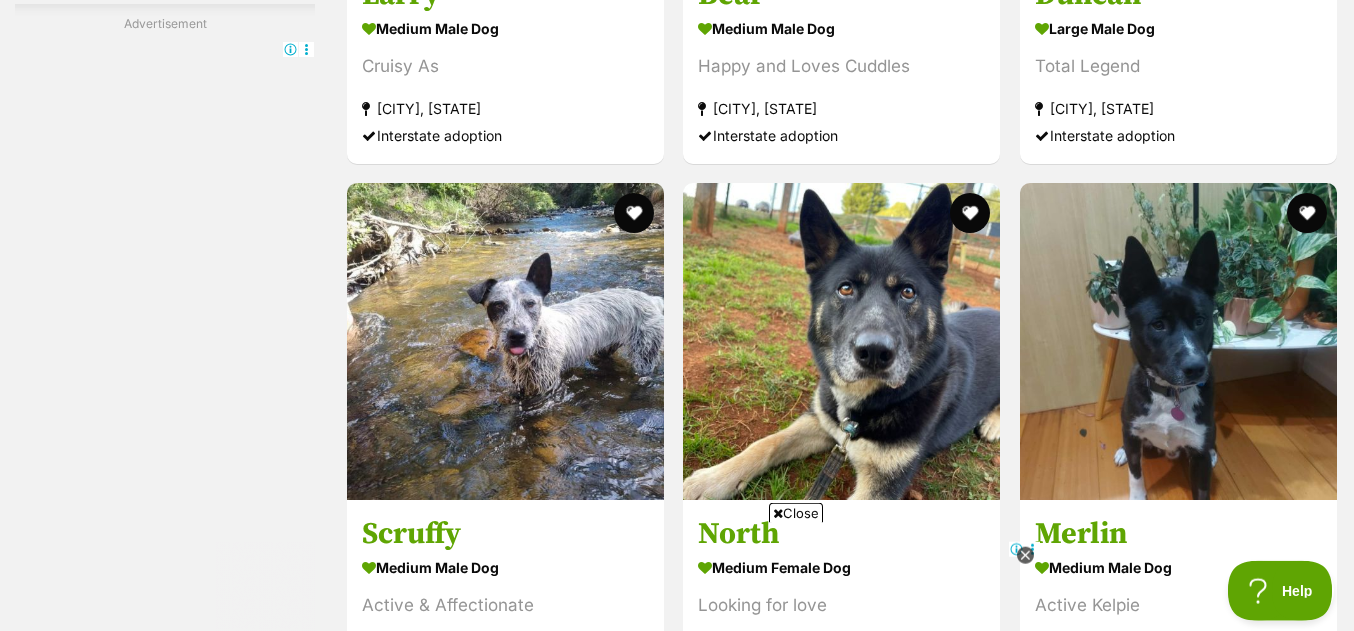 scroll, scrollTop: 12154, scrollLeft: 0, axis: vertical 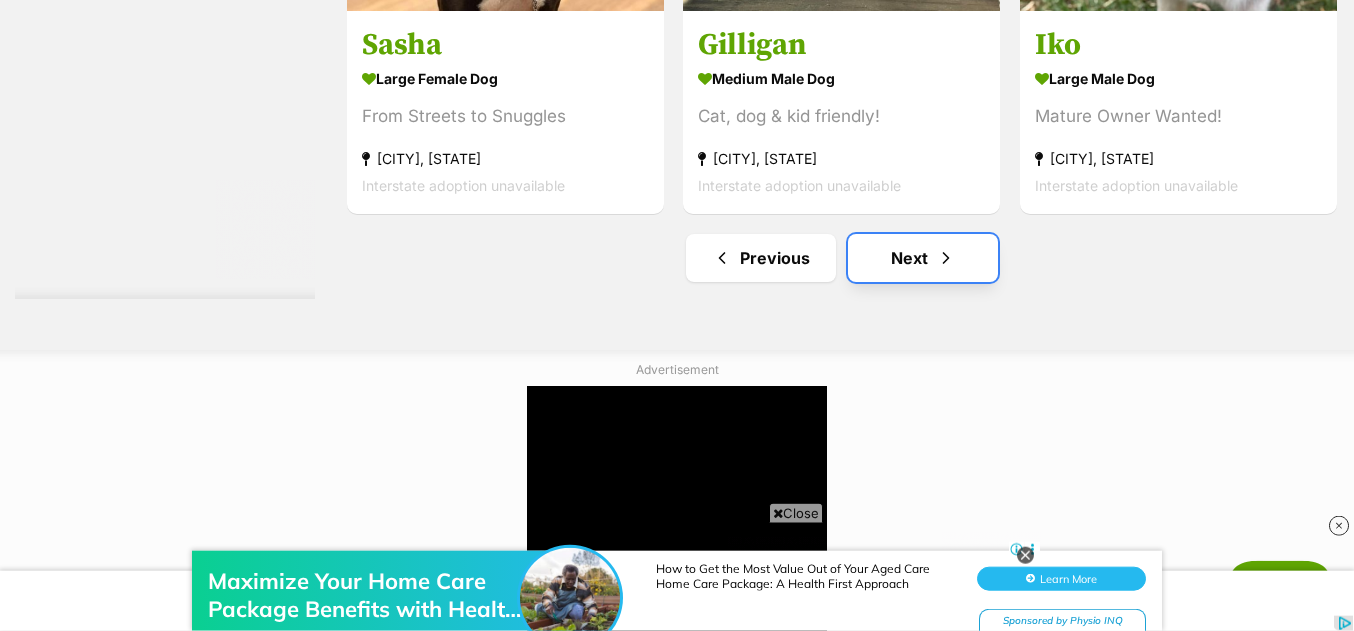 click on "Next" at bounding box center (923, 258) 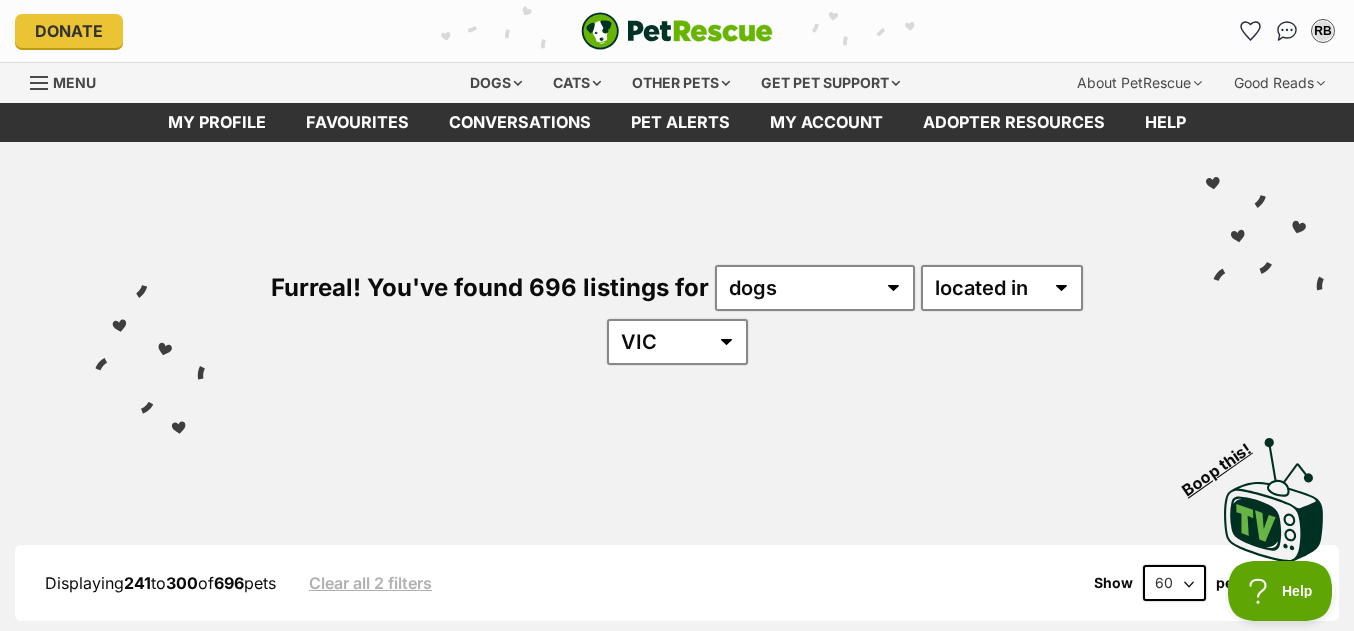 scroll, scrollTop: 0, scrollLeft: 0, axis: both 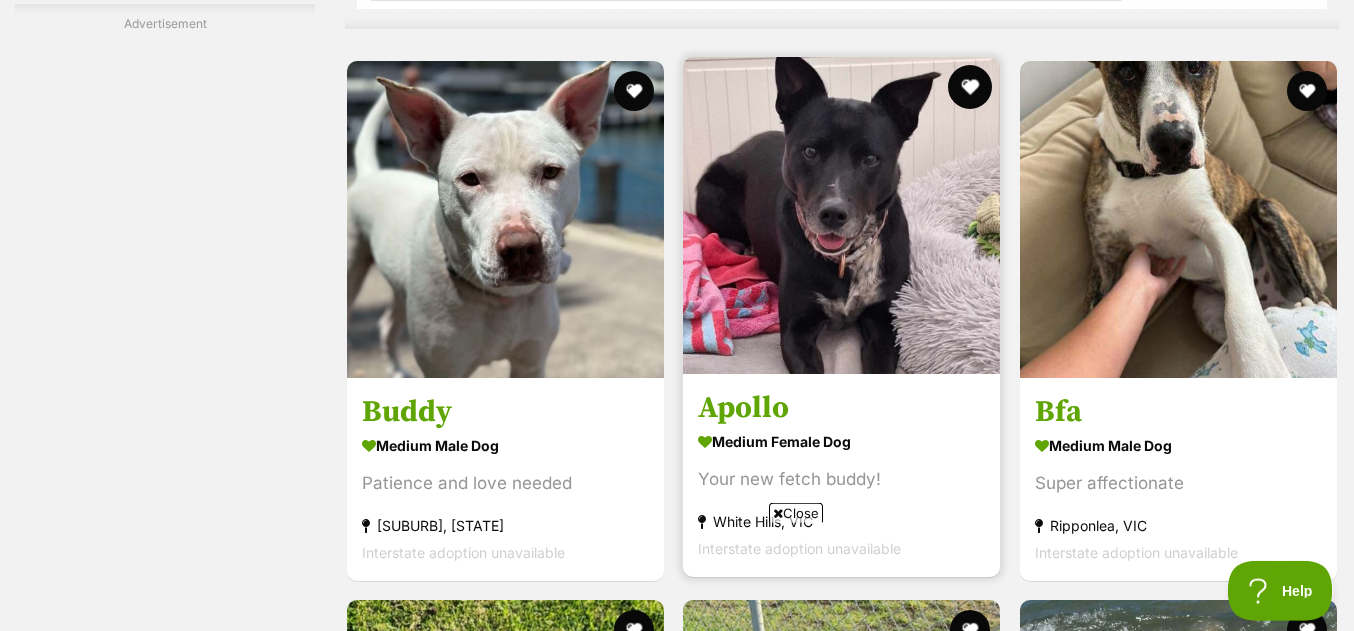 click at bounding box center (971, 87) 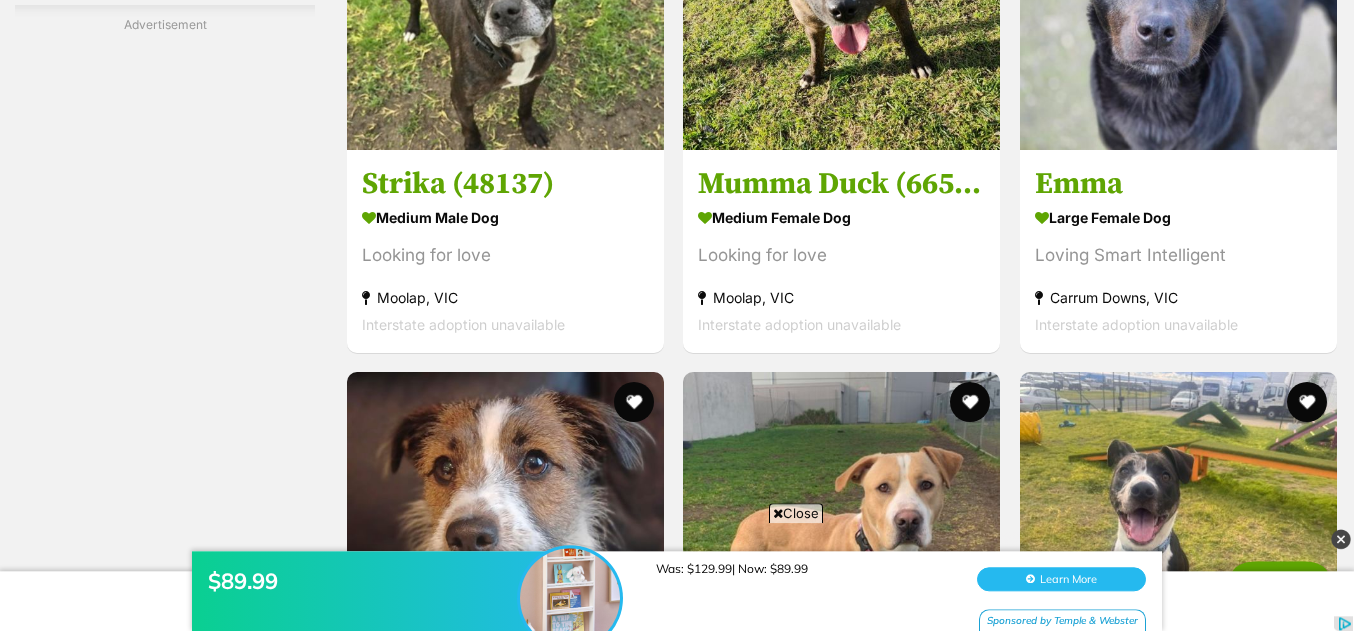 scroll, scrollTop: 7551, scrollLeft: 0, axis: vertical 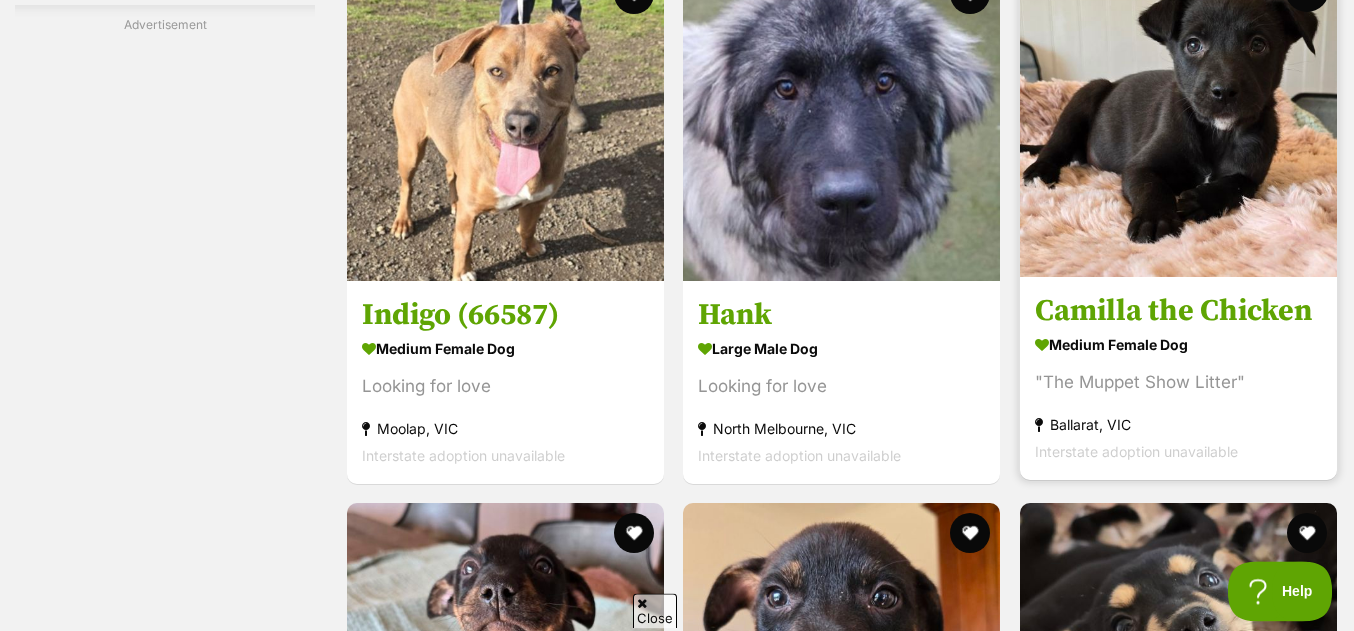click at bounding box center (1307, -10) 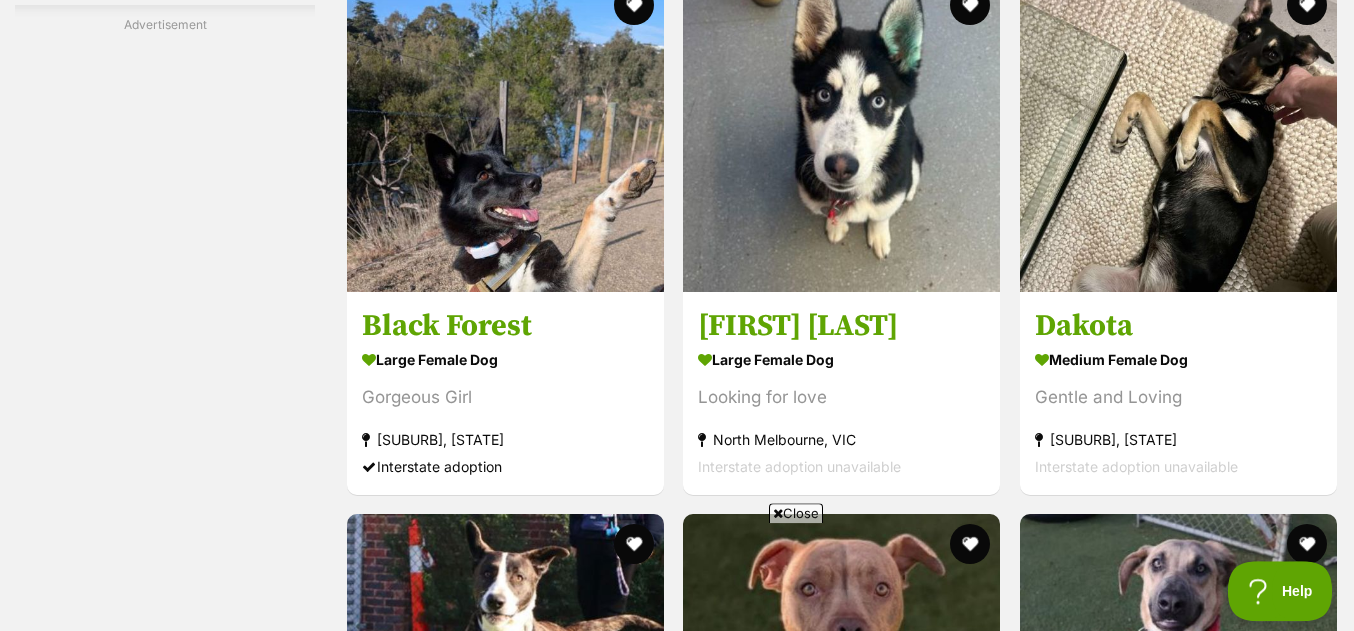 scroll, scrollTop: 11932, scrollLeft: 0, axis: vertical 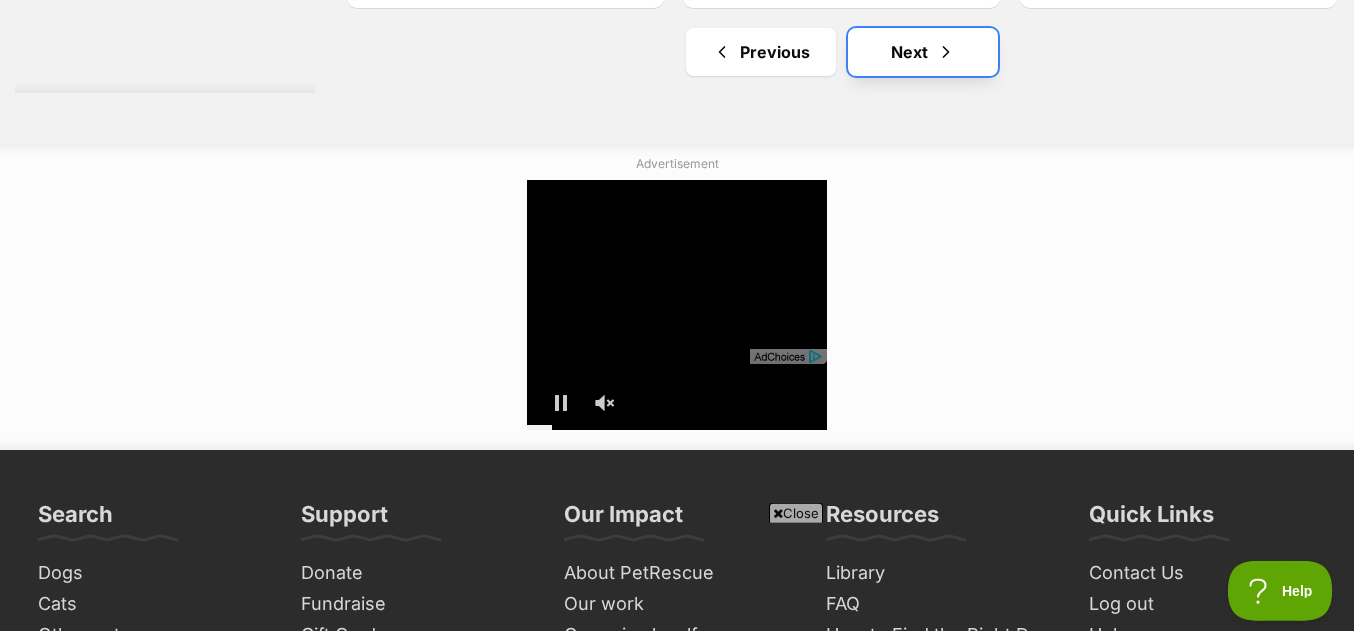 click at bounding box center [946, 52] 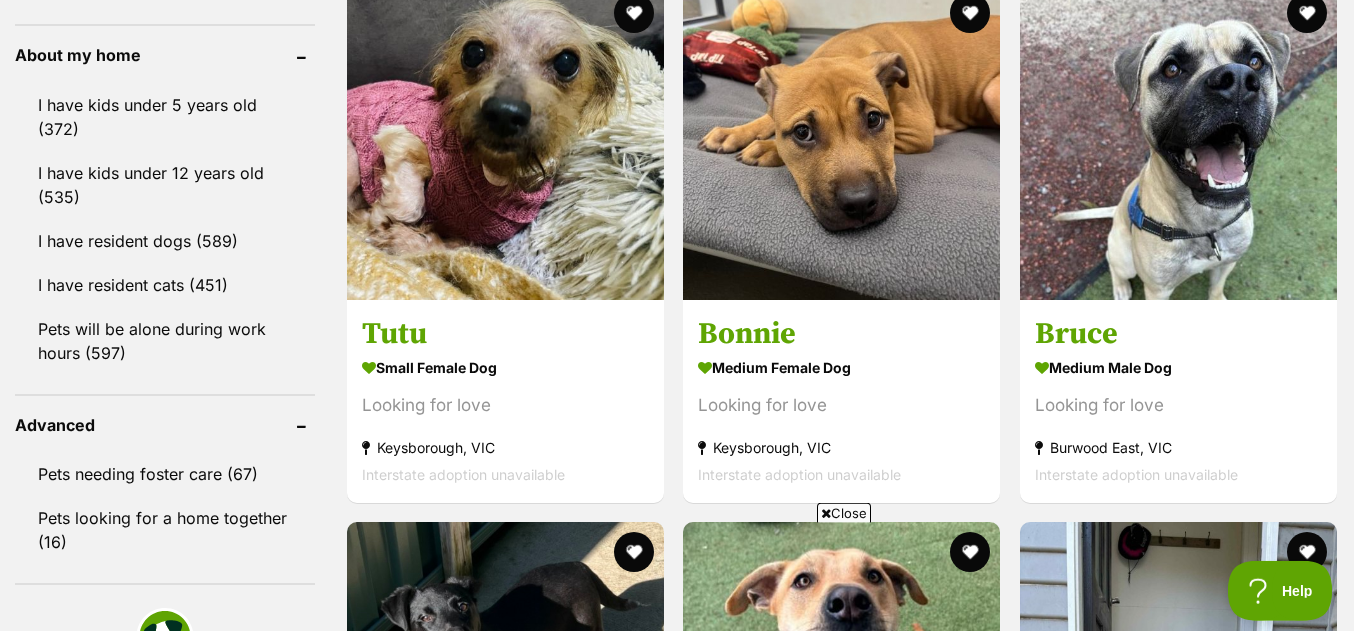 scroll, scrollTop: 0, scrollLeft: 0, axis: both 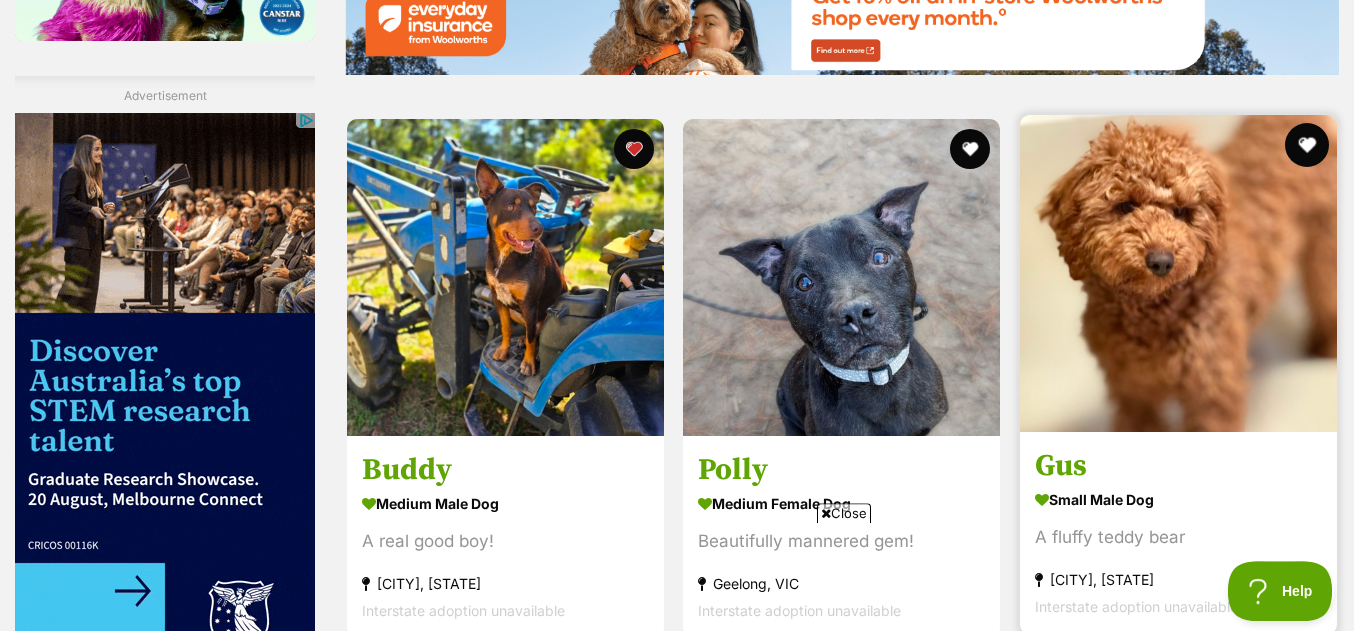 click at bounding box center (1307, 145) 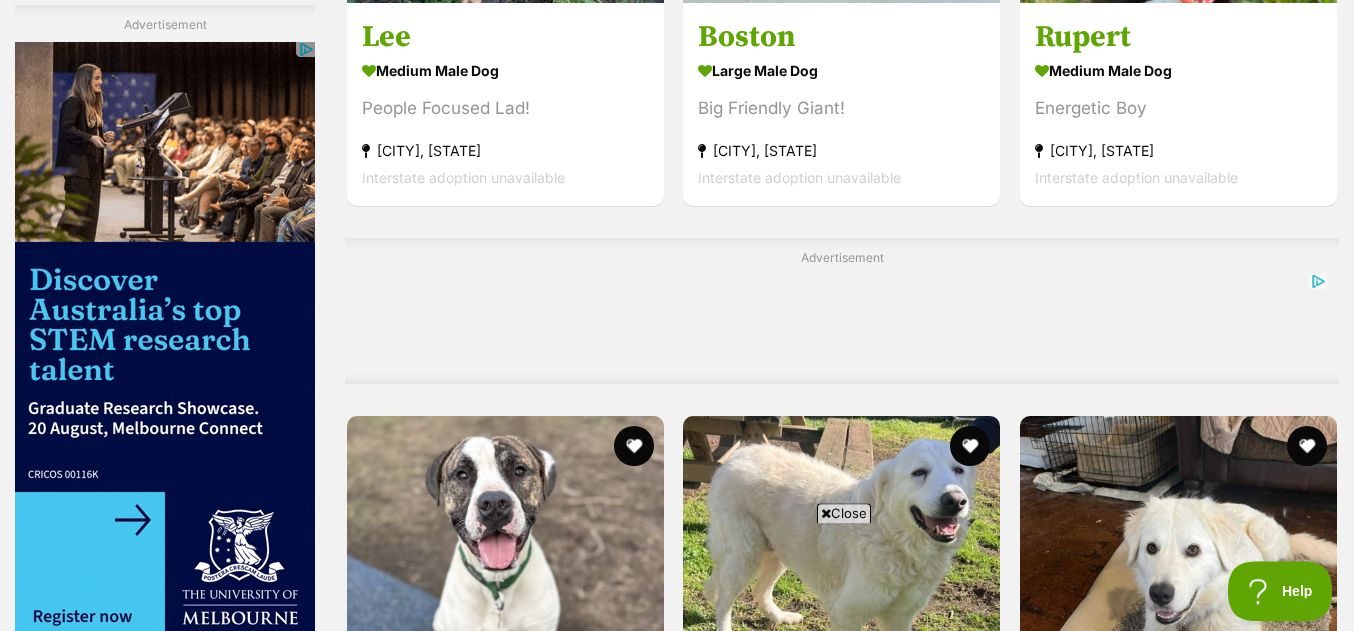 scroll, scrollTop: 6239, scrollLeft: 0, axis: vertical 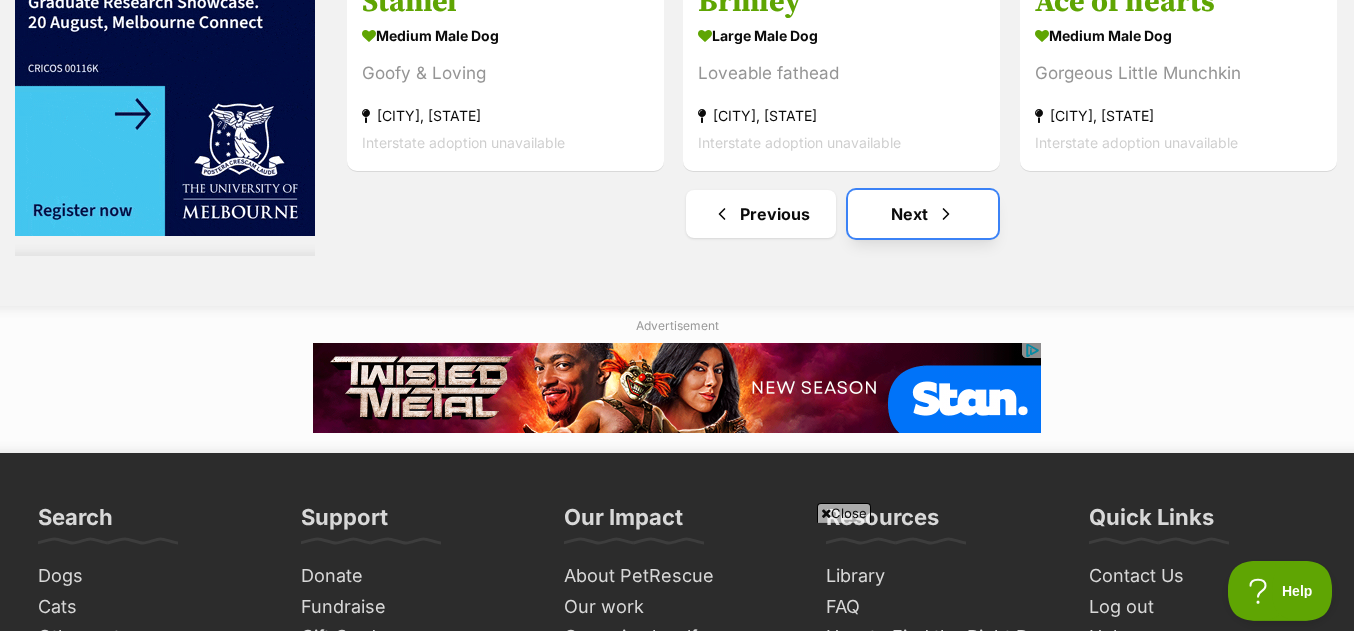 click on "Next" at bounding box center (923, 214) 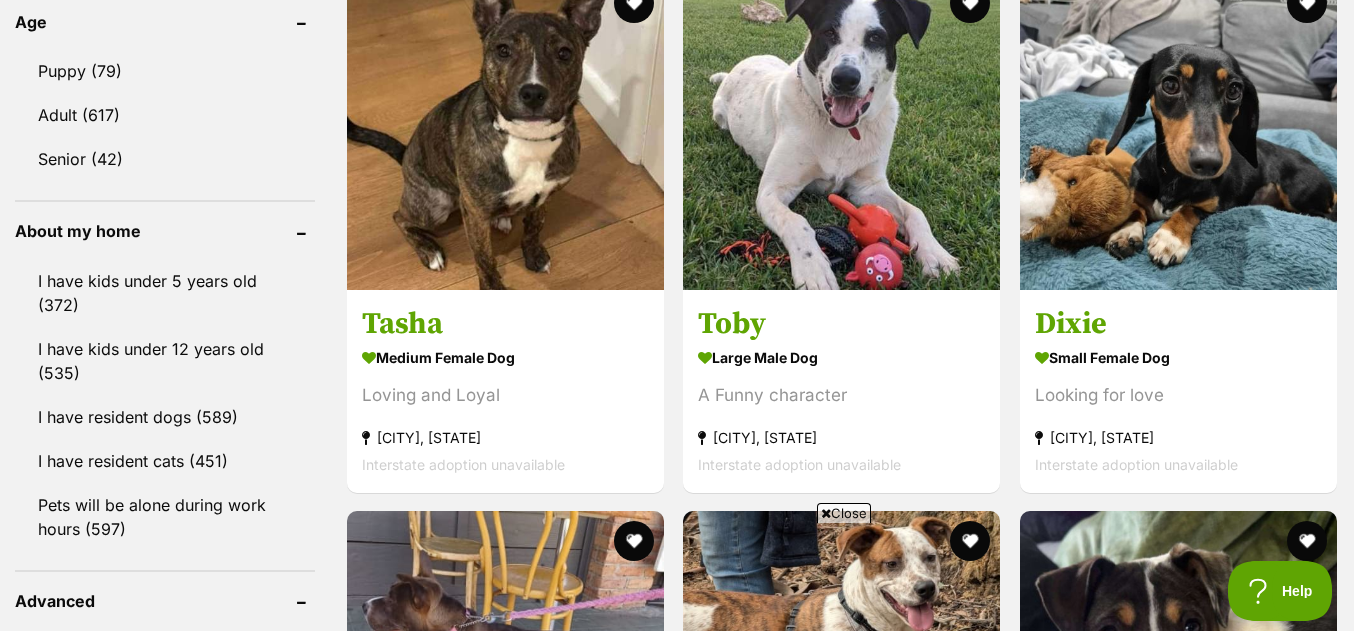 scroll, scrollTop: 2091, scrollLeft: 0, axis: vertical 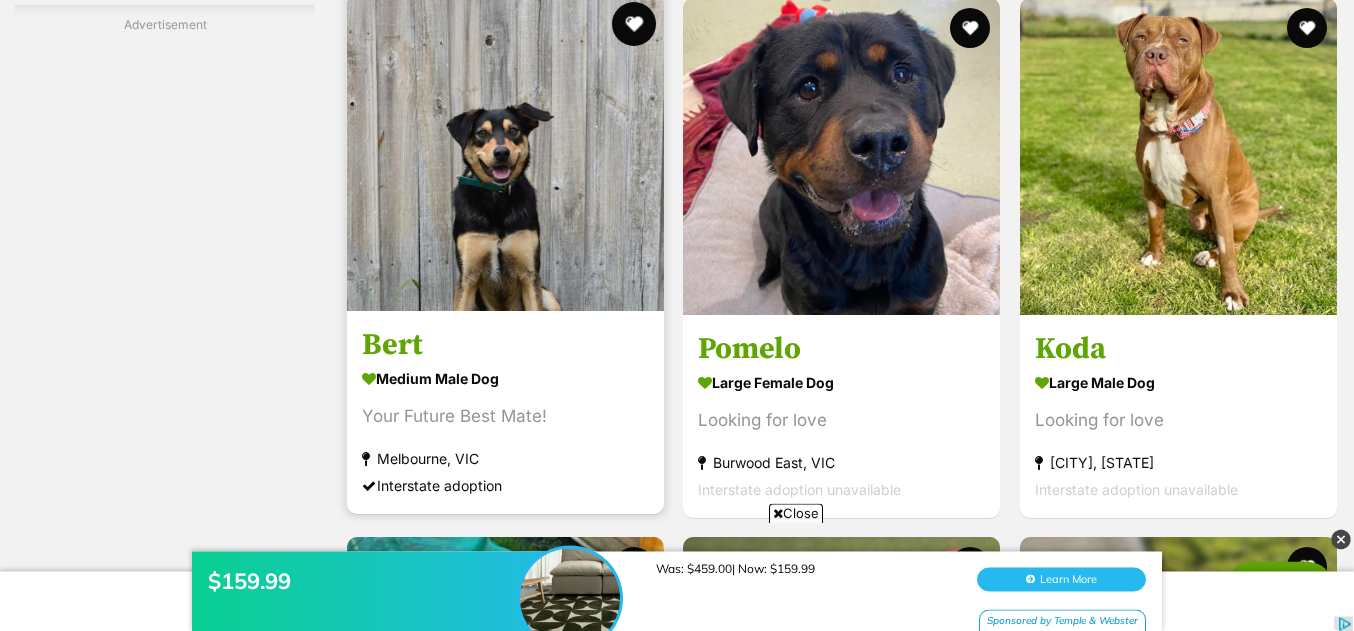 click at bounding box center (634, 24) 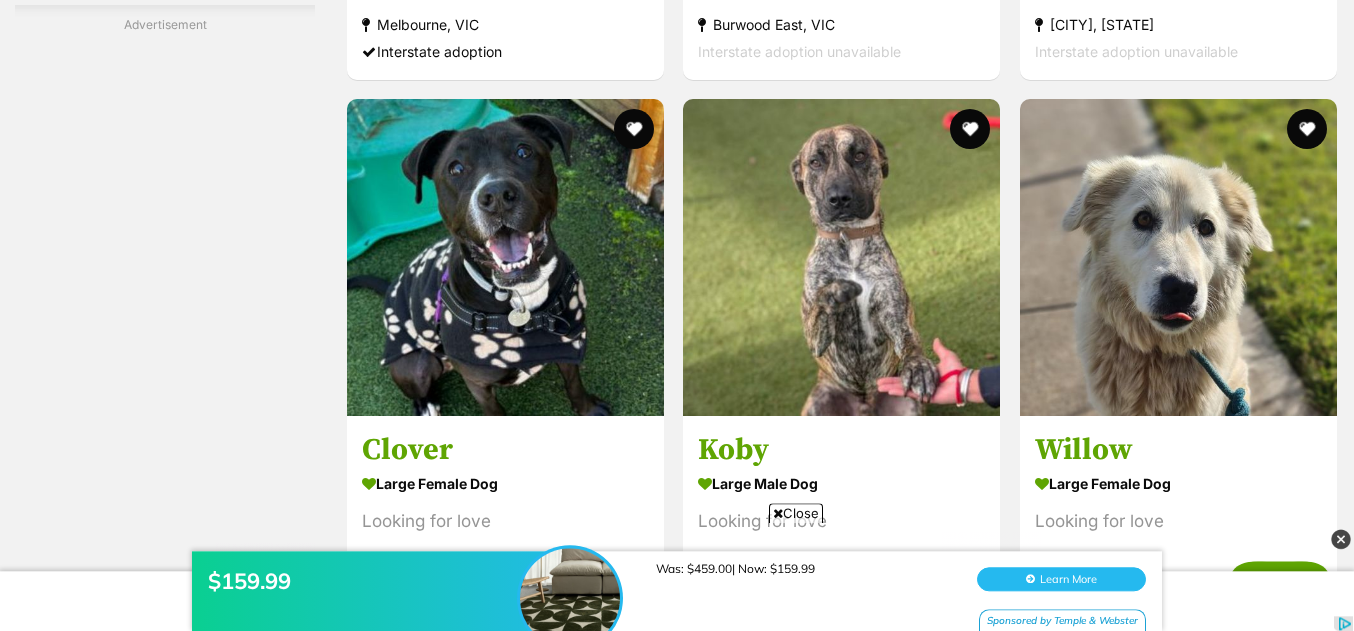 scroll, scrollTop: 8106, scrollLeft: 0, axis: vertical 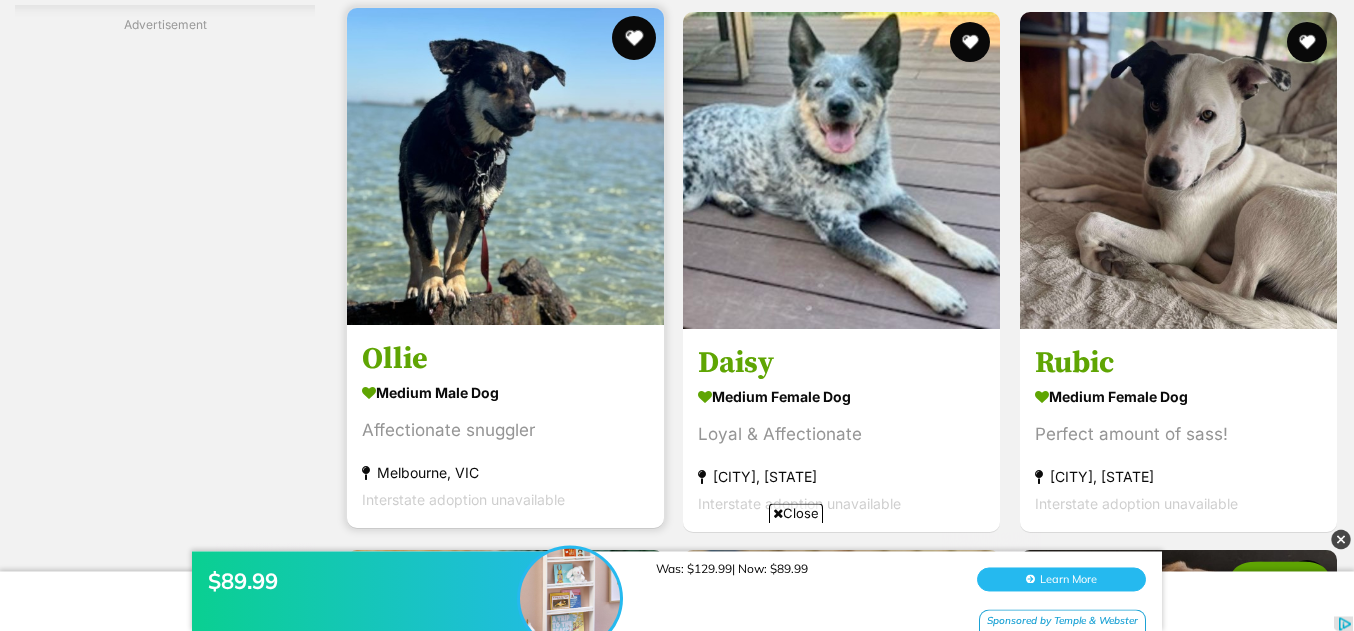 click at bounding box center (634, 38) 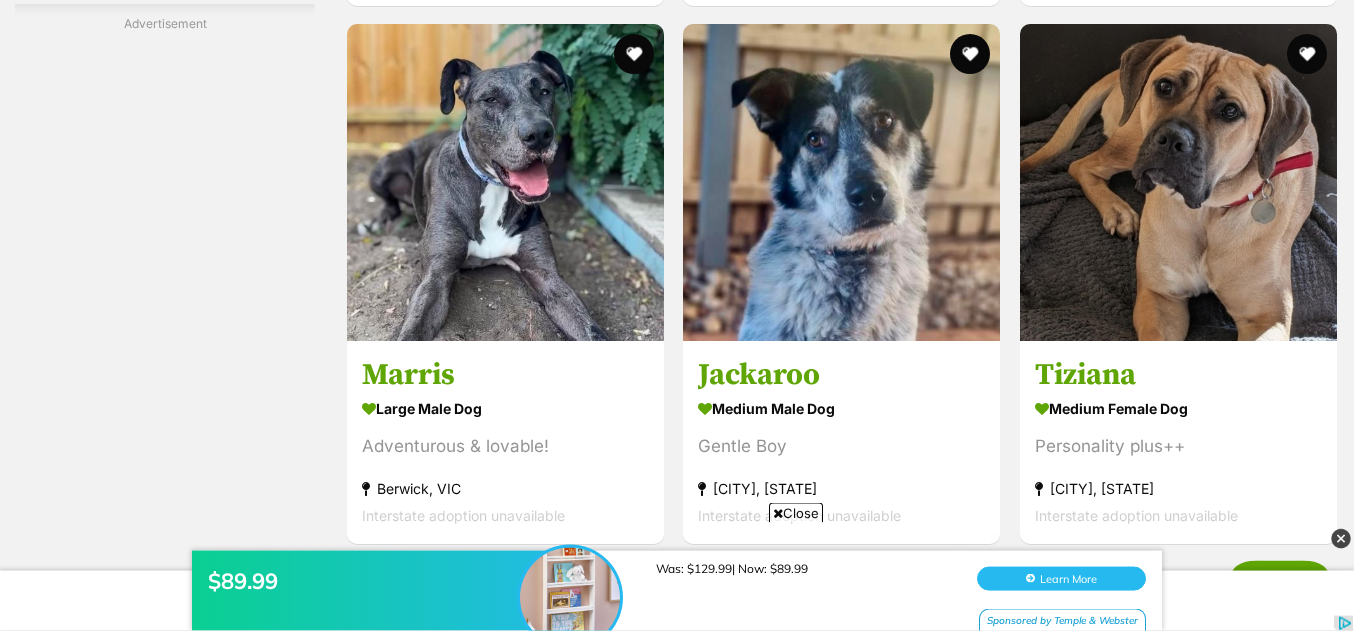 scroll, scrollTop: 11065, scrollLeft: 0, axis: vertical 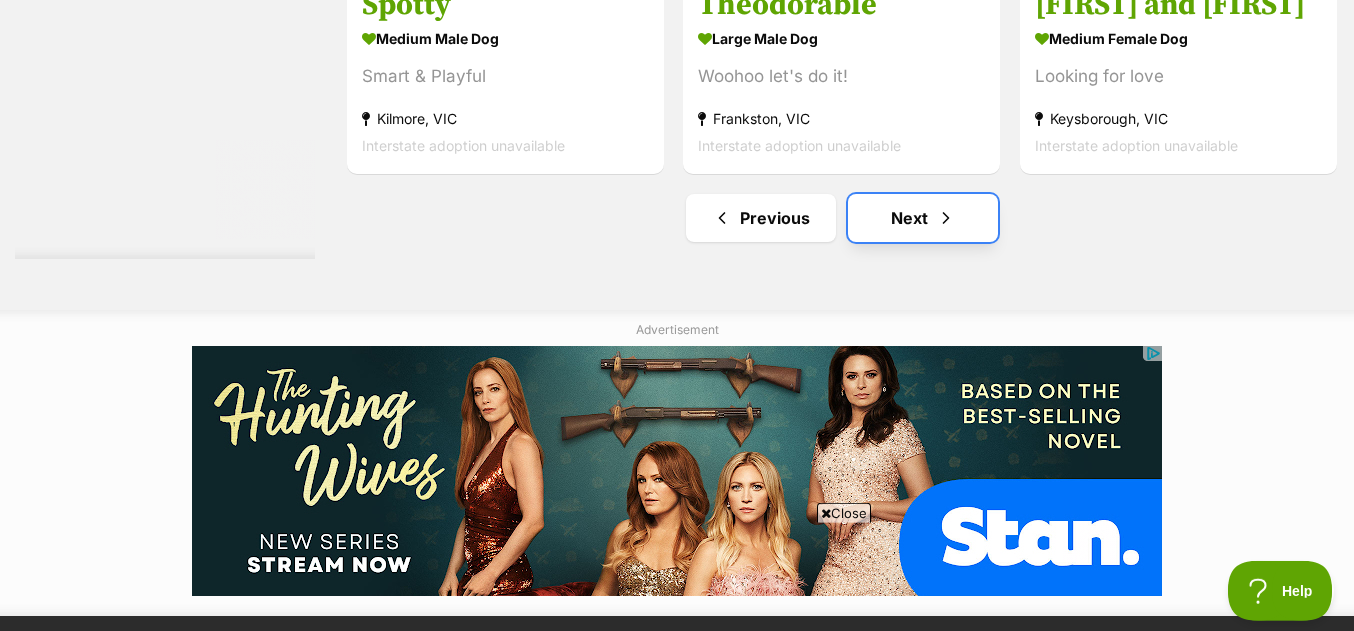 click at bounding box center [946, 218] 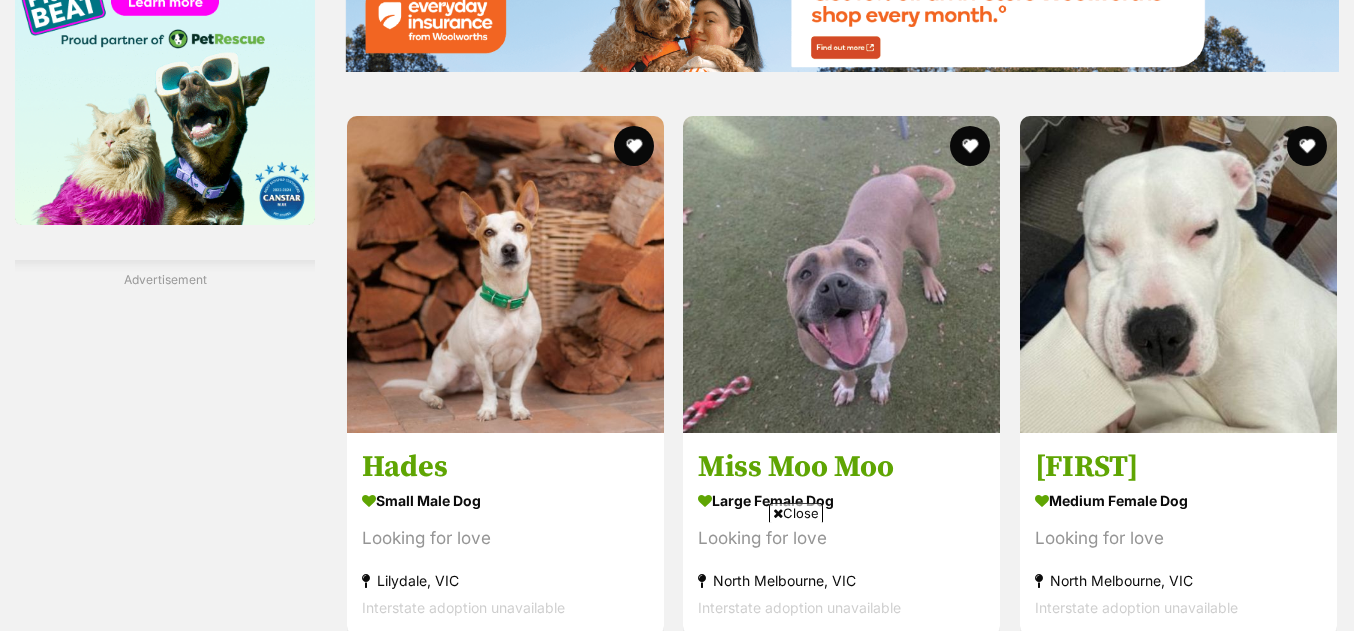 scroll, scrollTop: 3278, scrollLeft: 0, axis: vertical 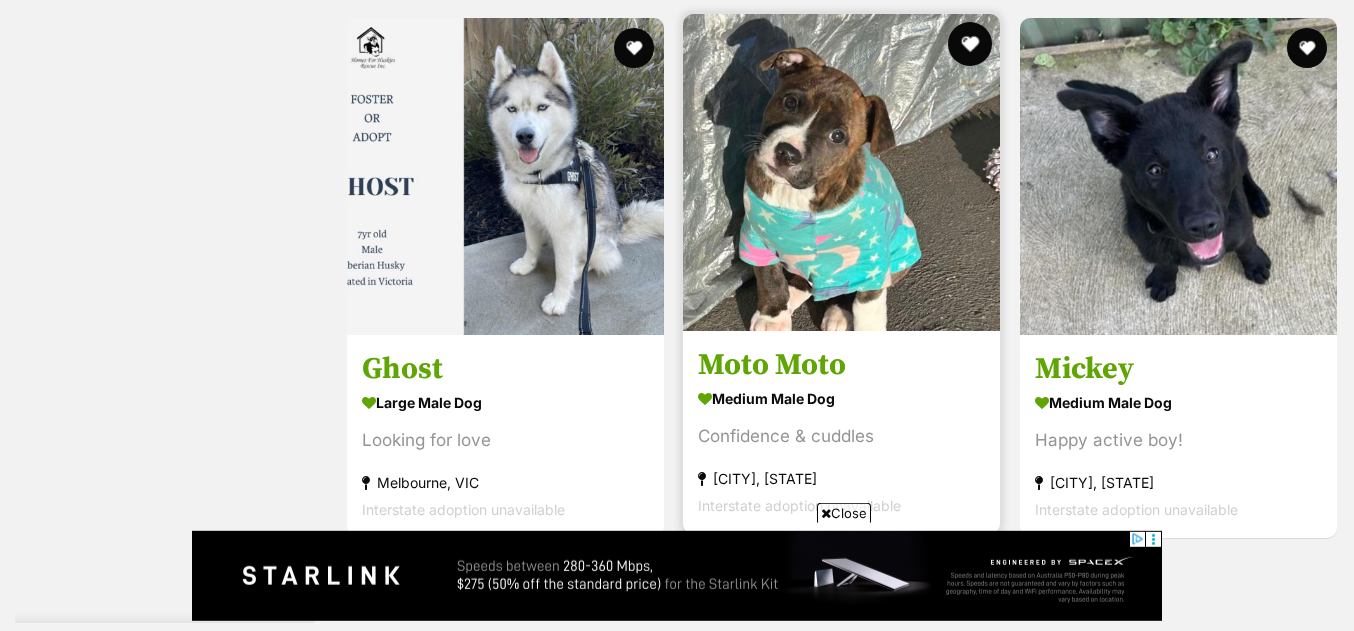 click at bounding box center (971, 44) 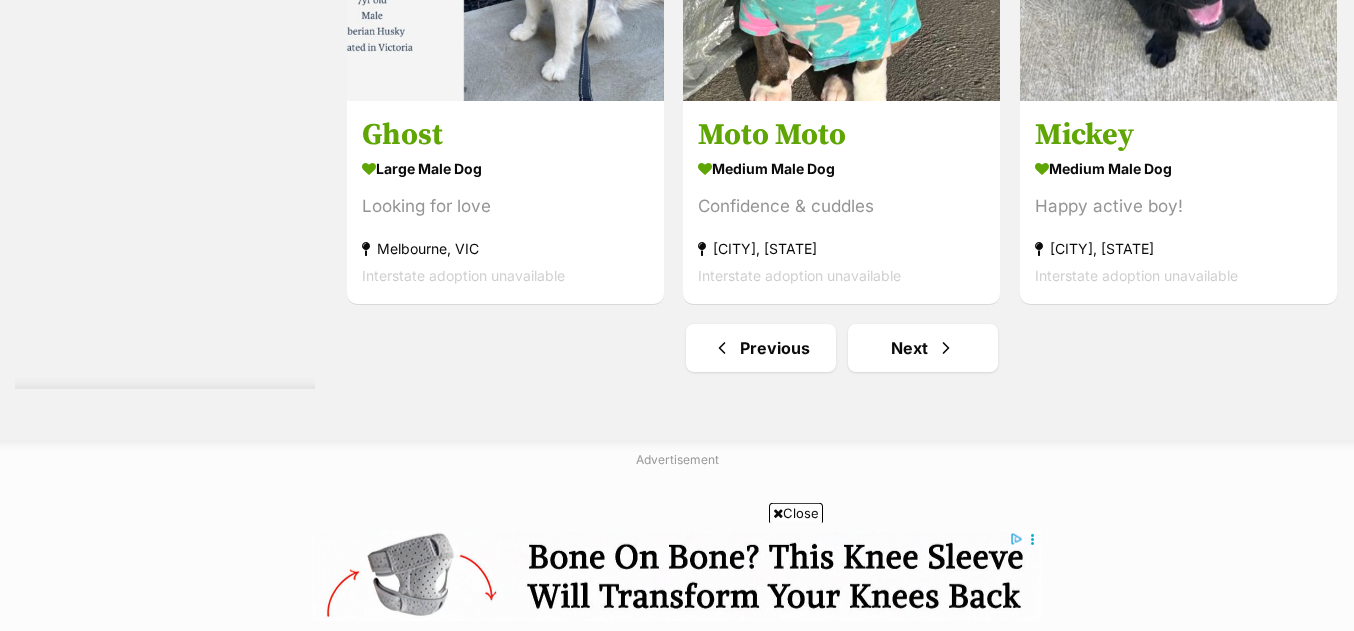 scroll, scrollTop: 0, scrollLeft: 0, axis: both 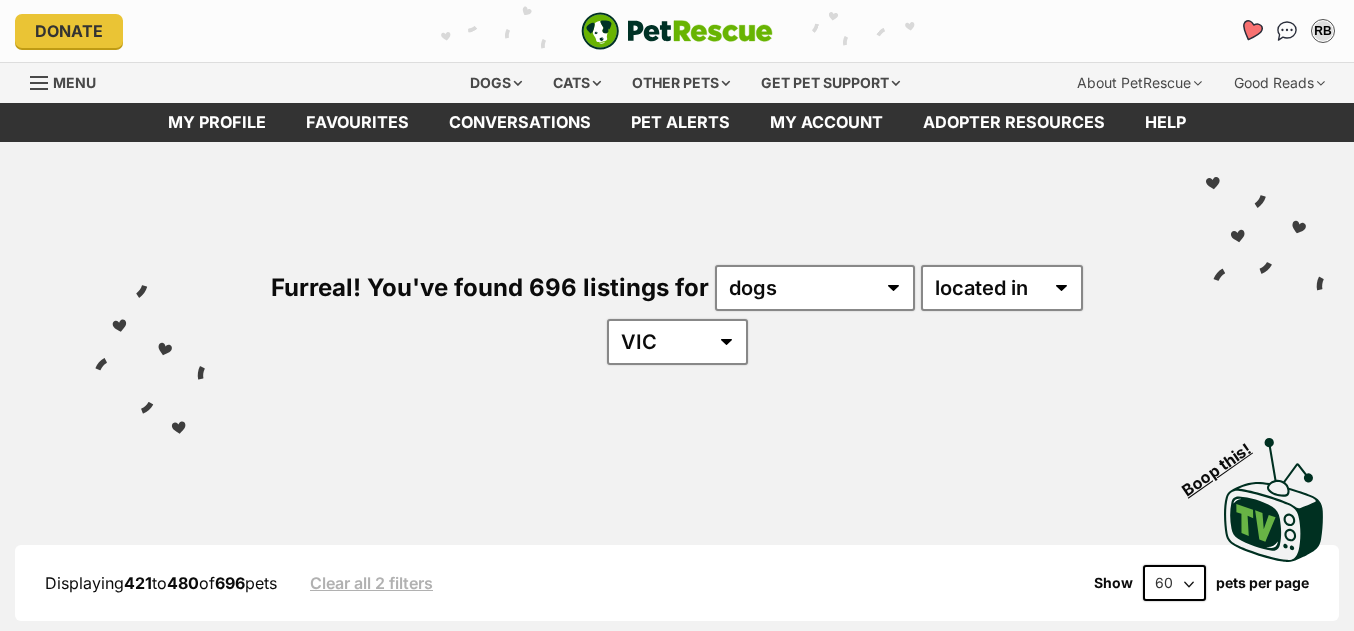 click 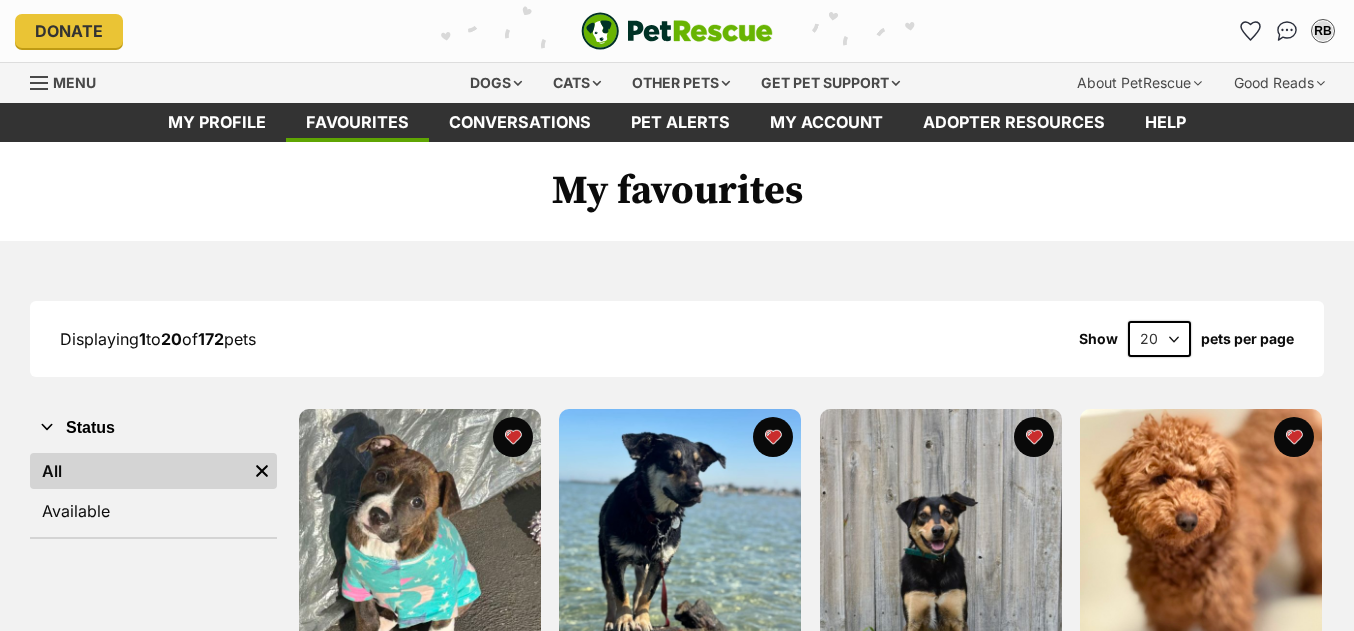 scroll, scrollTop: 0, scrollLeft: 0, axis: both 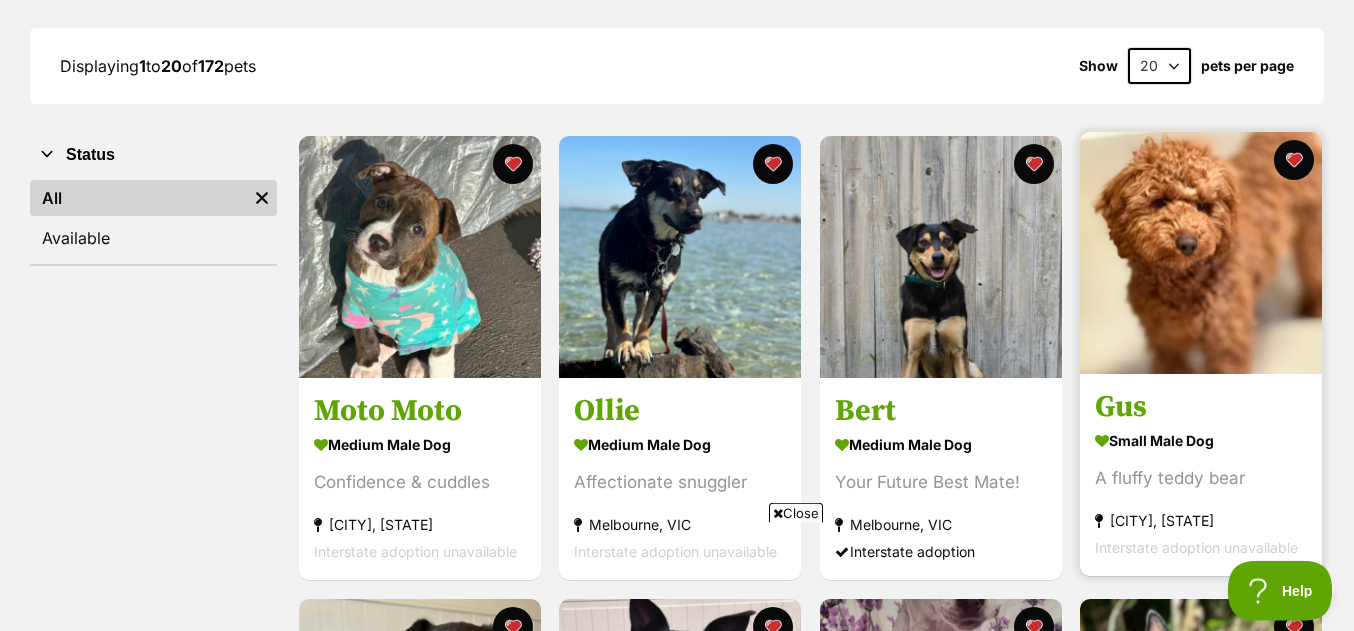 click at bounding box center [1201, 253] 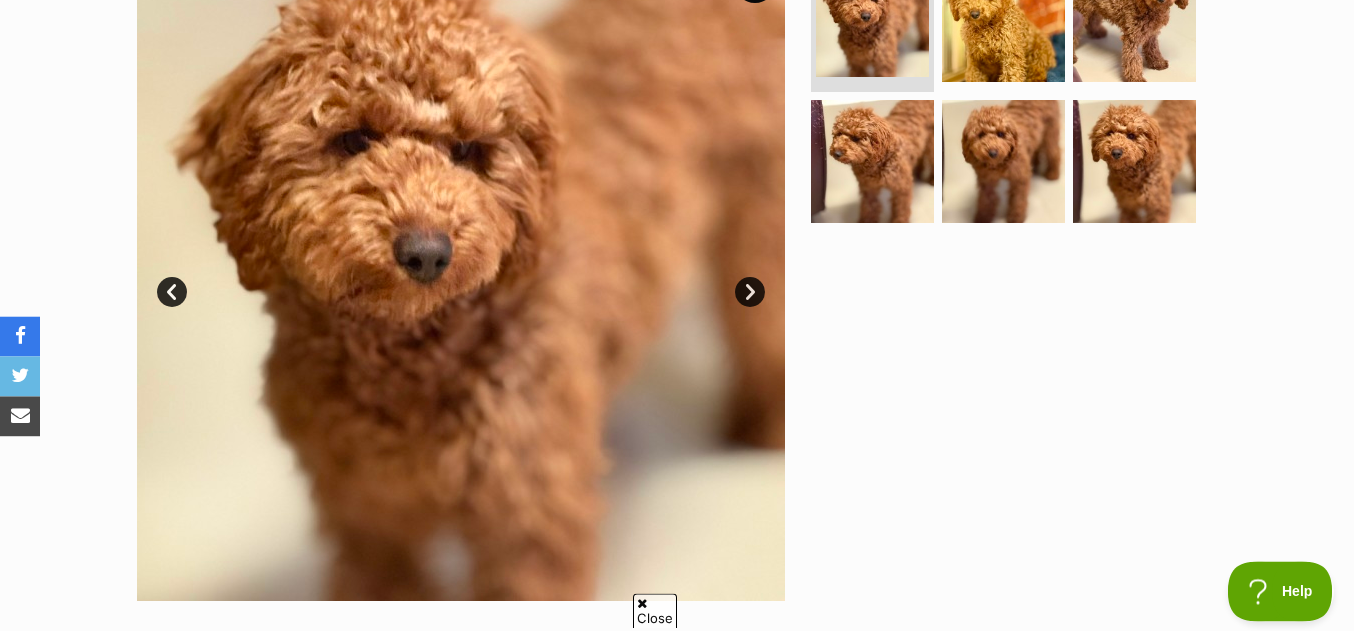 scroll, scrollTop: 850, scrollLeft: 0, axis: vertical 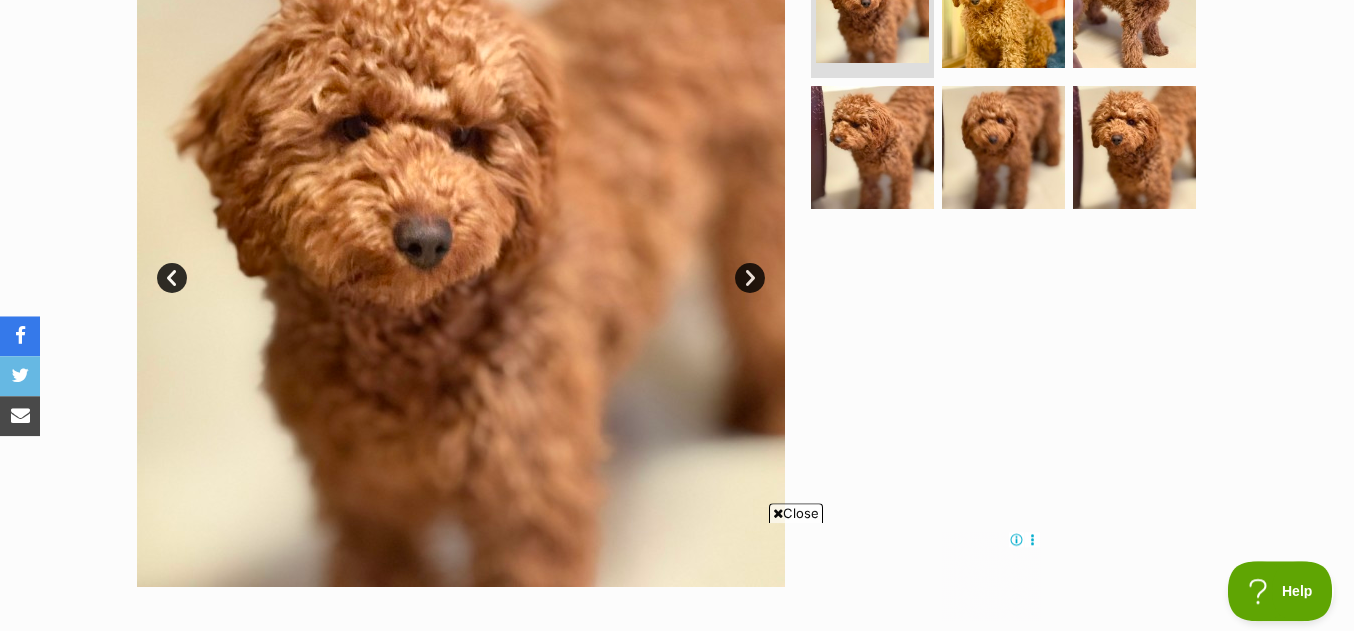 click on "Next" at bounding box center [750, 278] 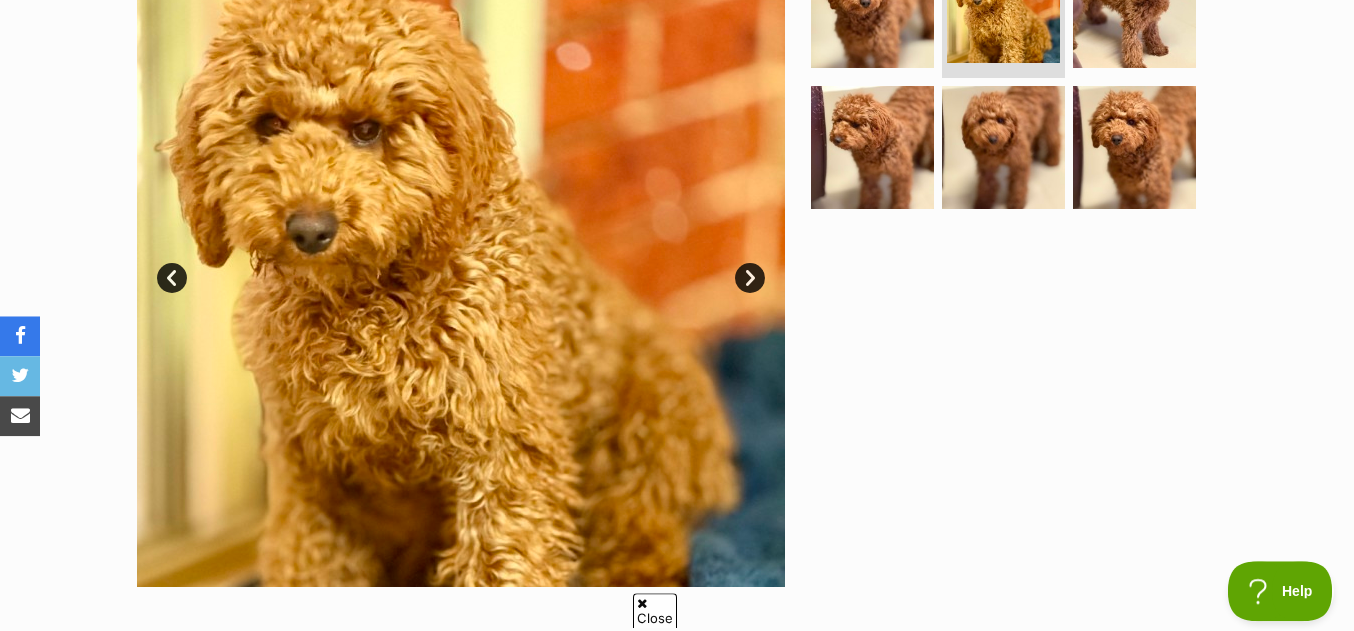 click on "Next" at bounding box center (750, 278) 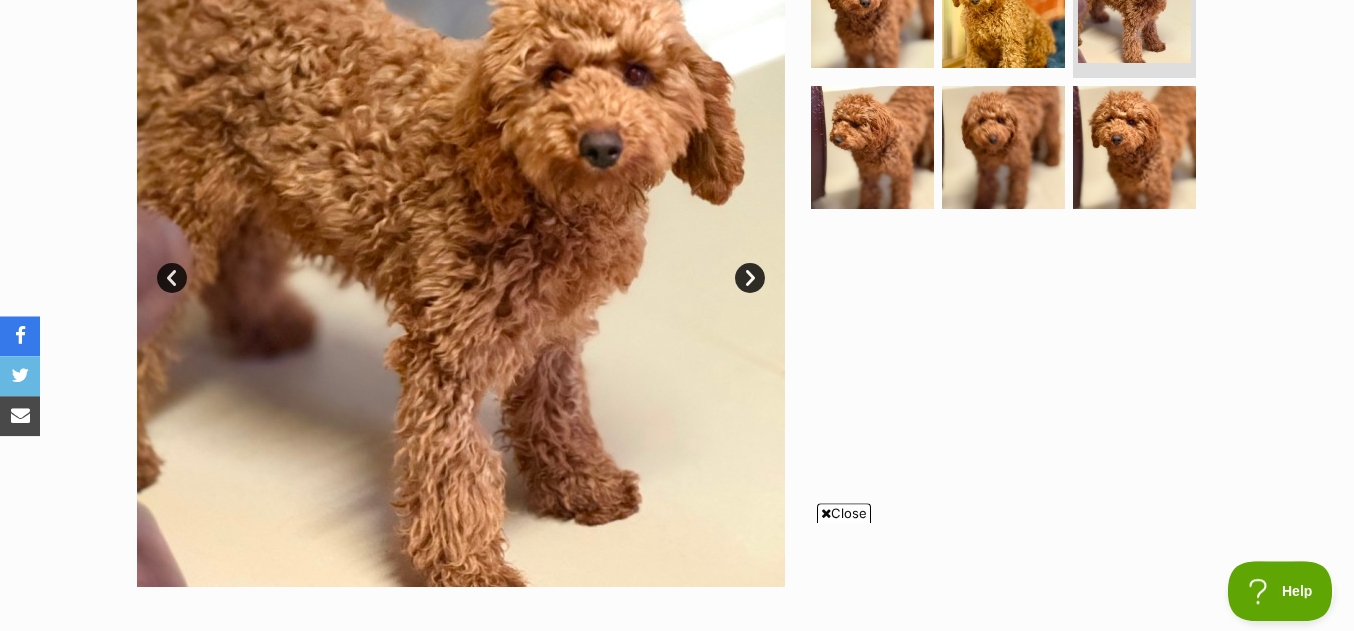 click on "Next" at bounding box center (750, 278) 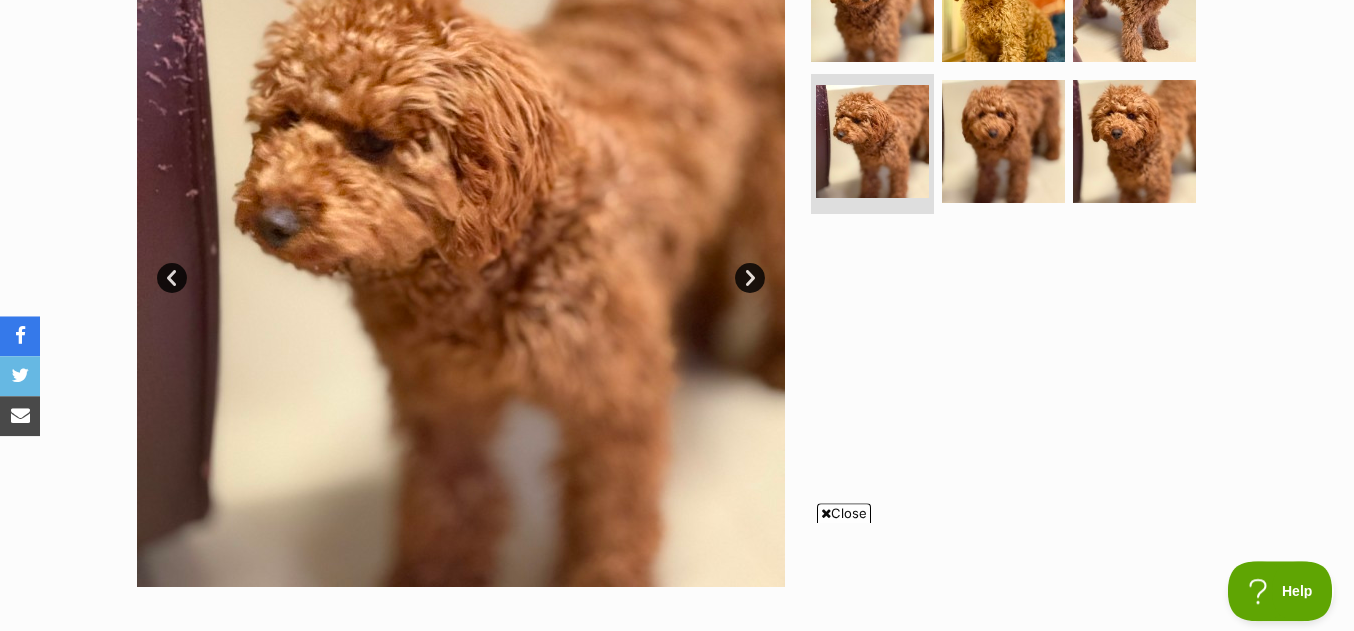 click on "Next" at bounding box center [750, 278] 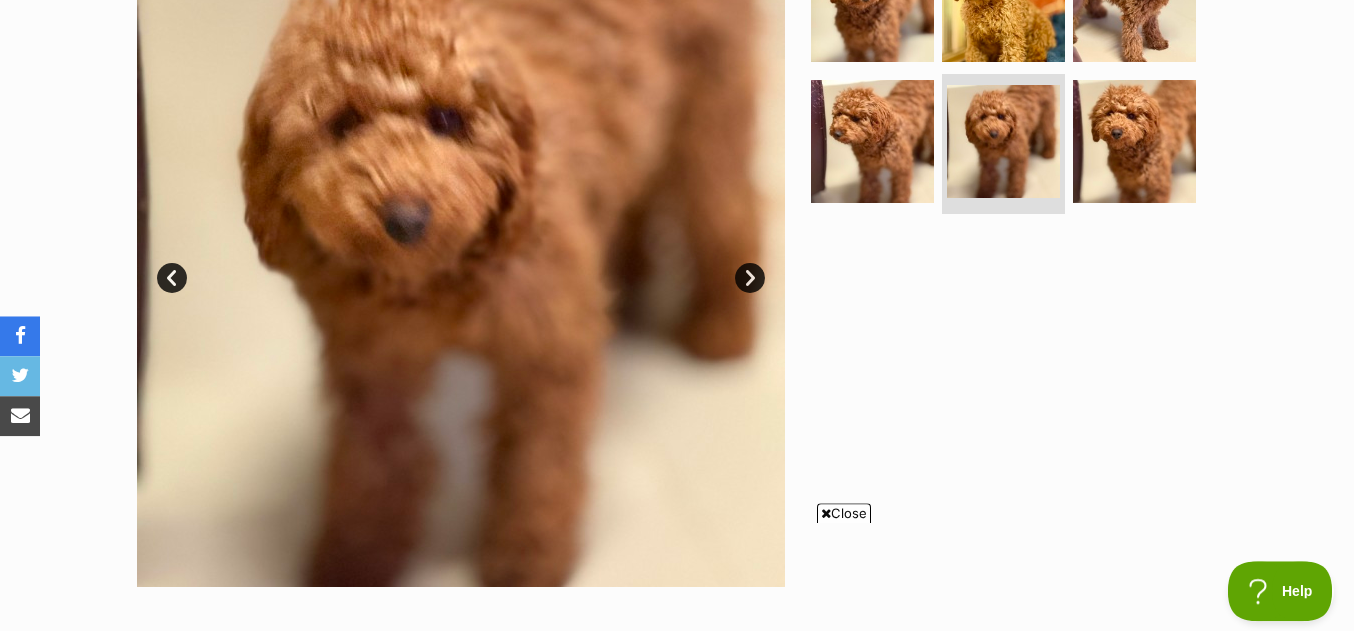 click on "Next" at bounding box center [750, 278] 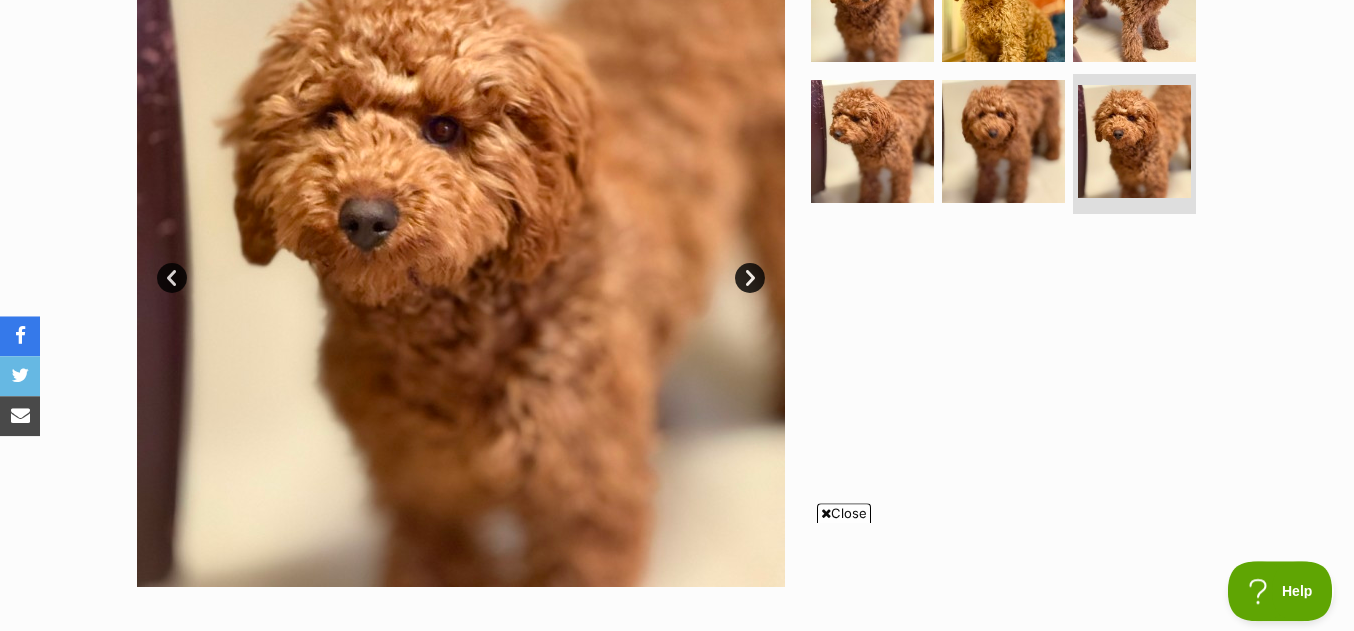 click on "Next" at bounding box center (750, 278) 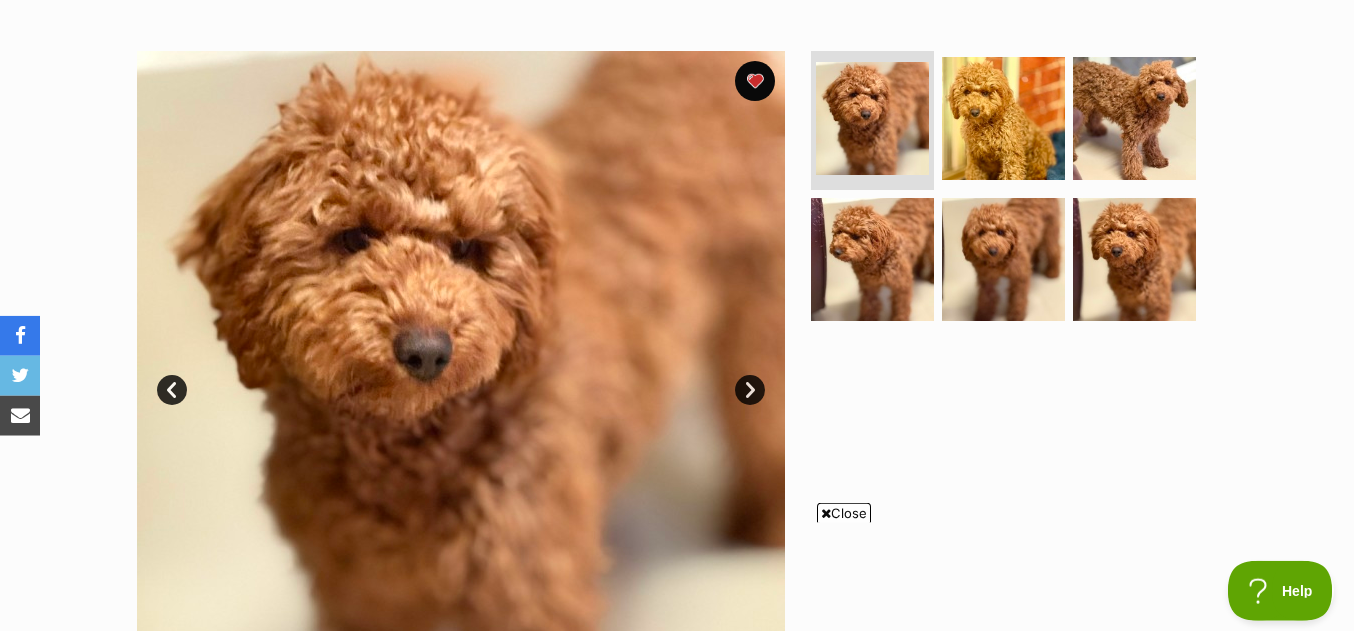 scroll, scrollTop: 357, scrollLeft: 0, axis: vertical 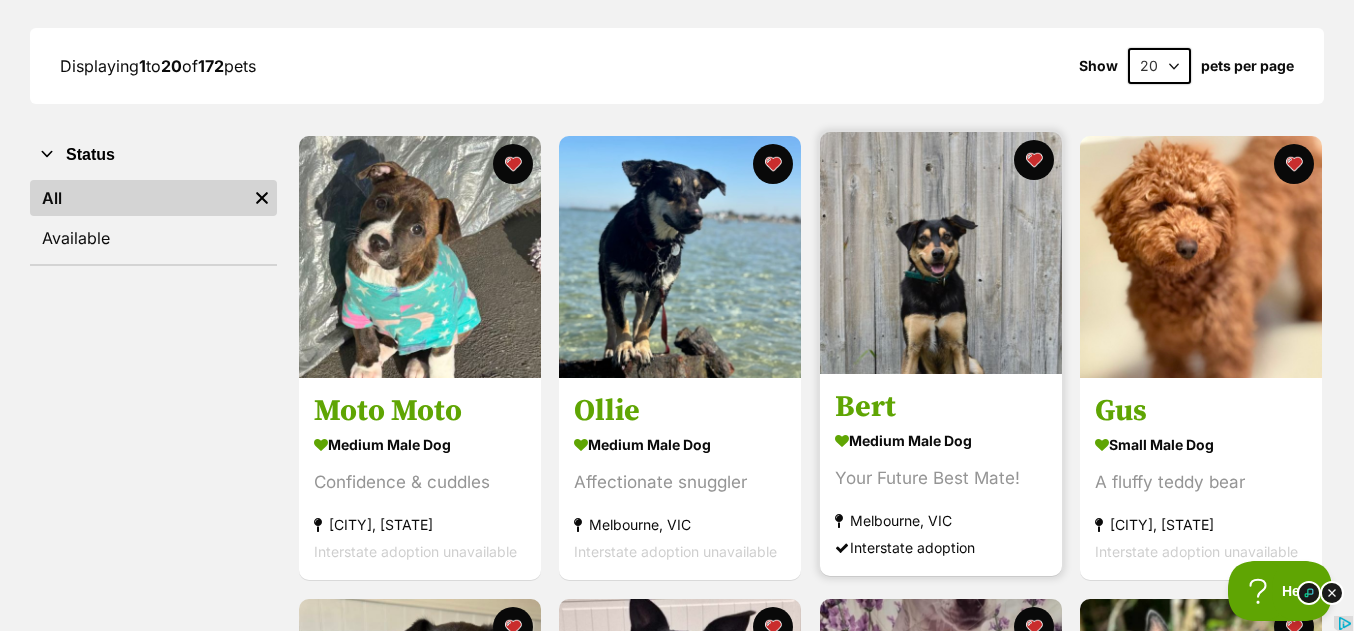 click at bounding box center [941, 253] 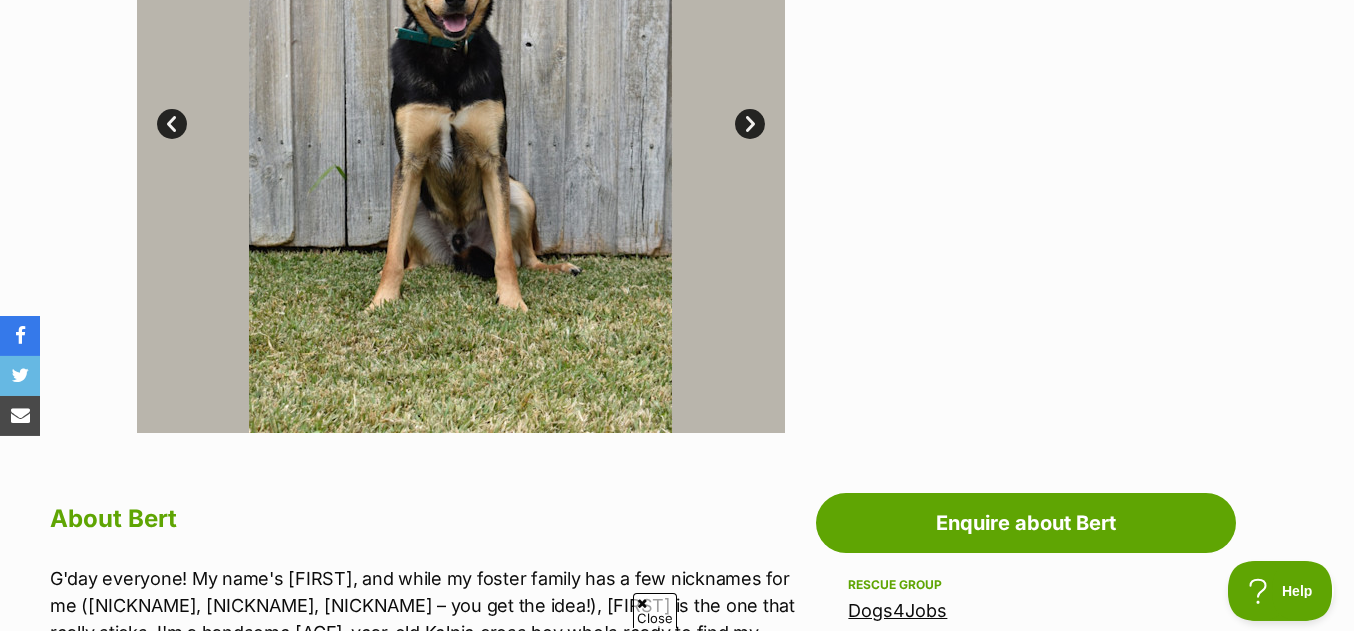 scroll, scrollTop: 824, scrollLeft: 0, axis: vertical 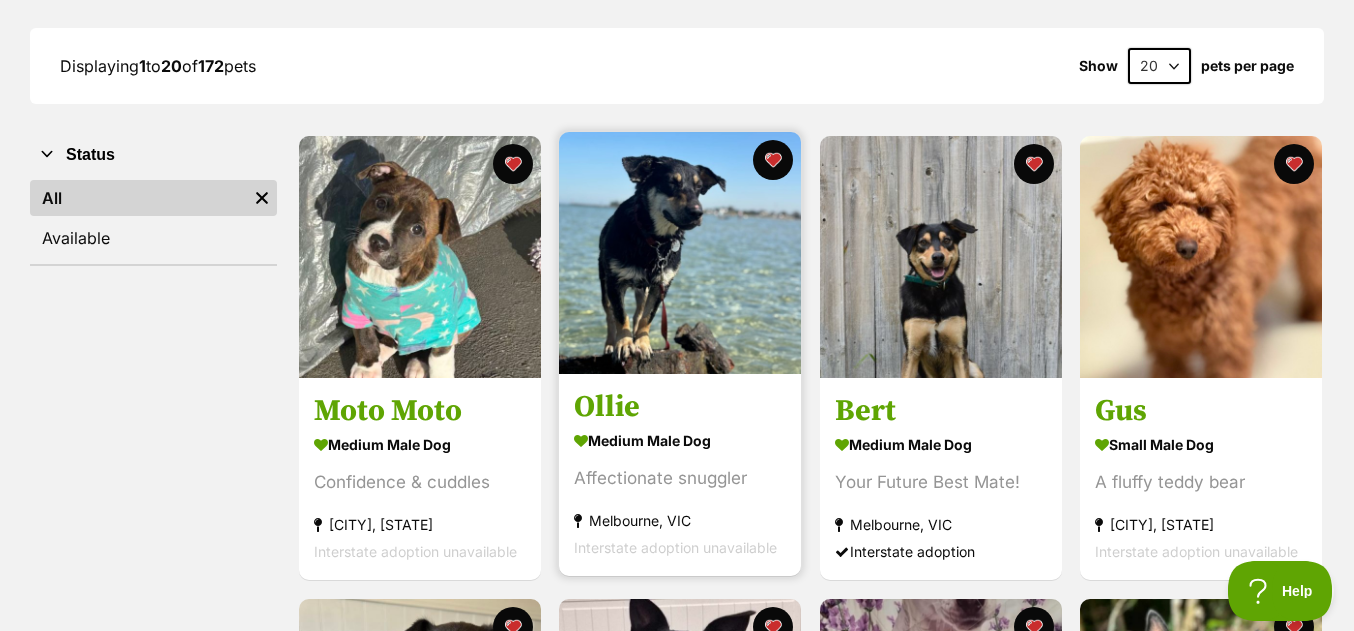 click at bounding box center (680, 253) 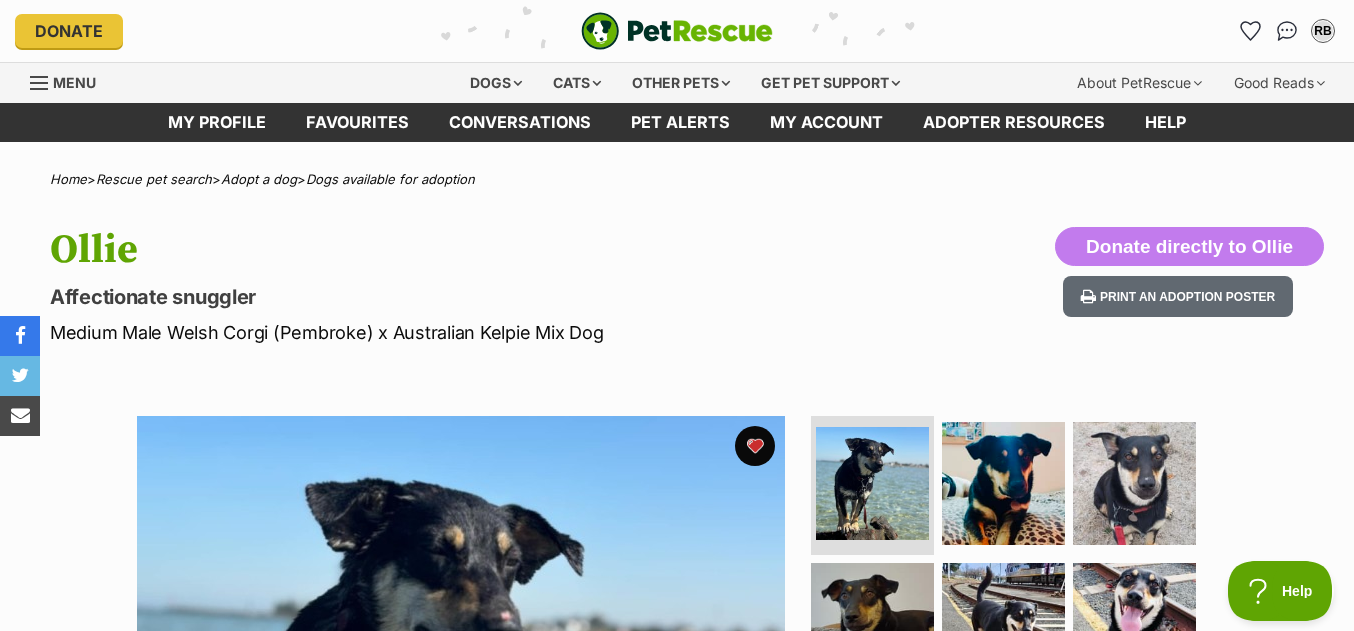 scroll, scrollTop: 0, scrollLeft: 0, axis: both 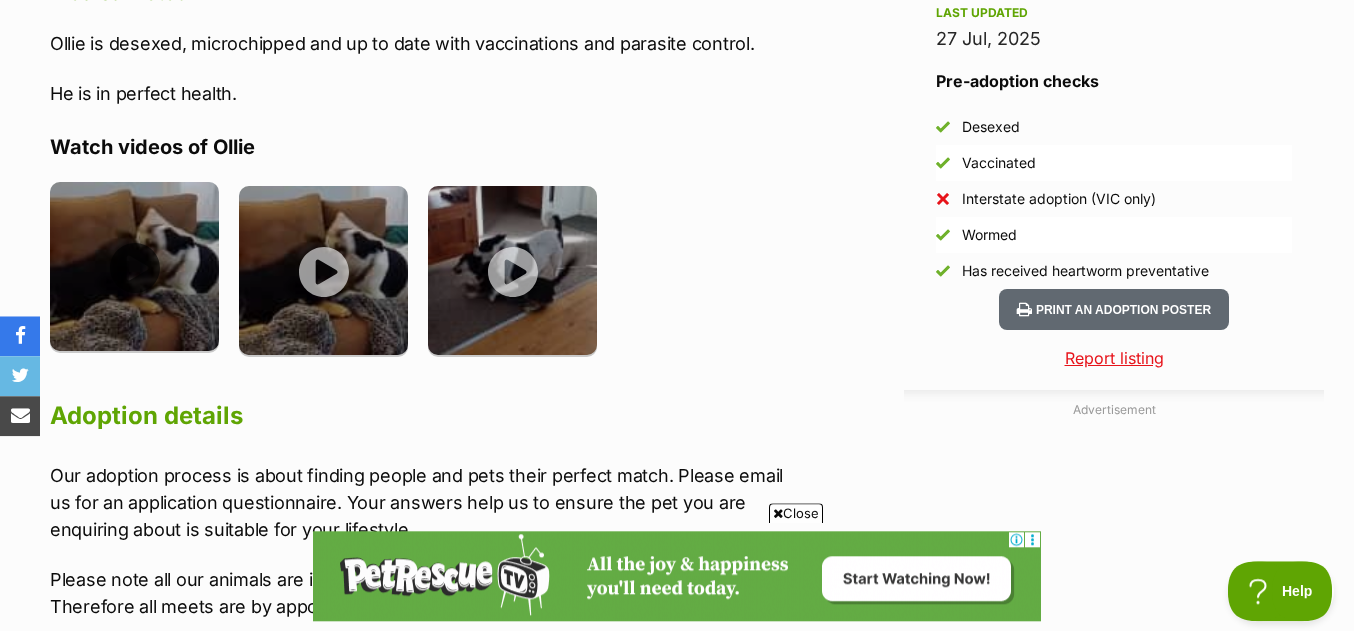 click at bounding box center (134, 266) 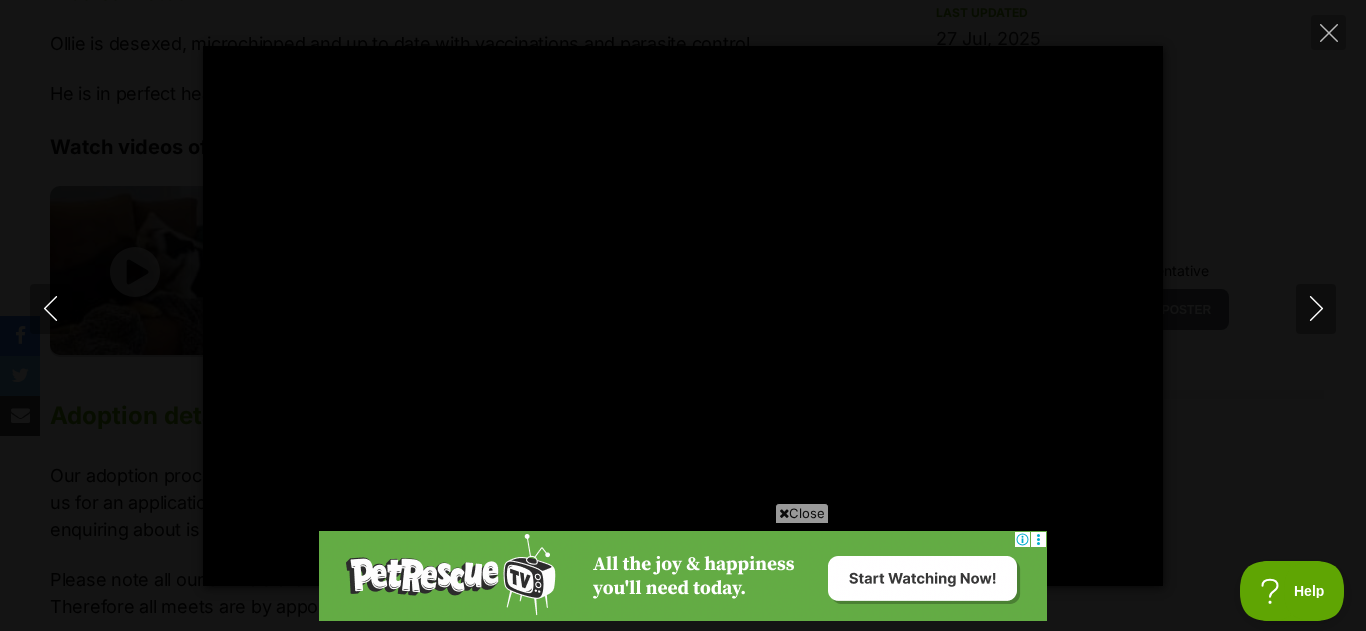 click at bounding box center [784, 513] 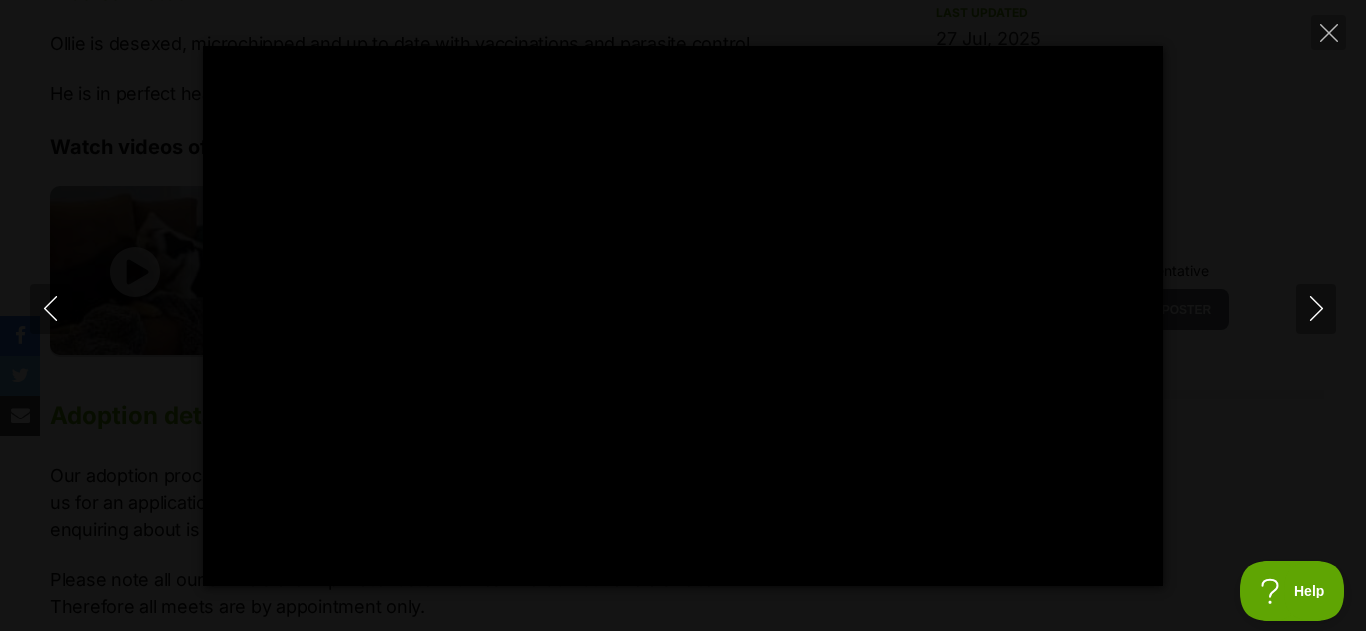 type on "100.00" 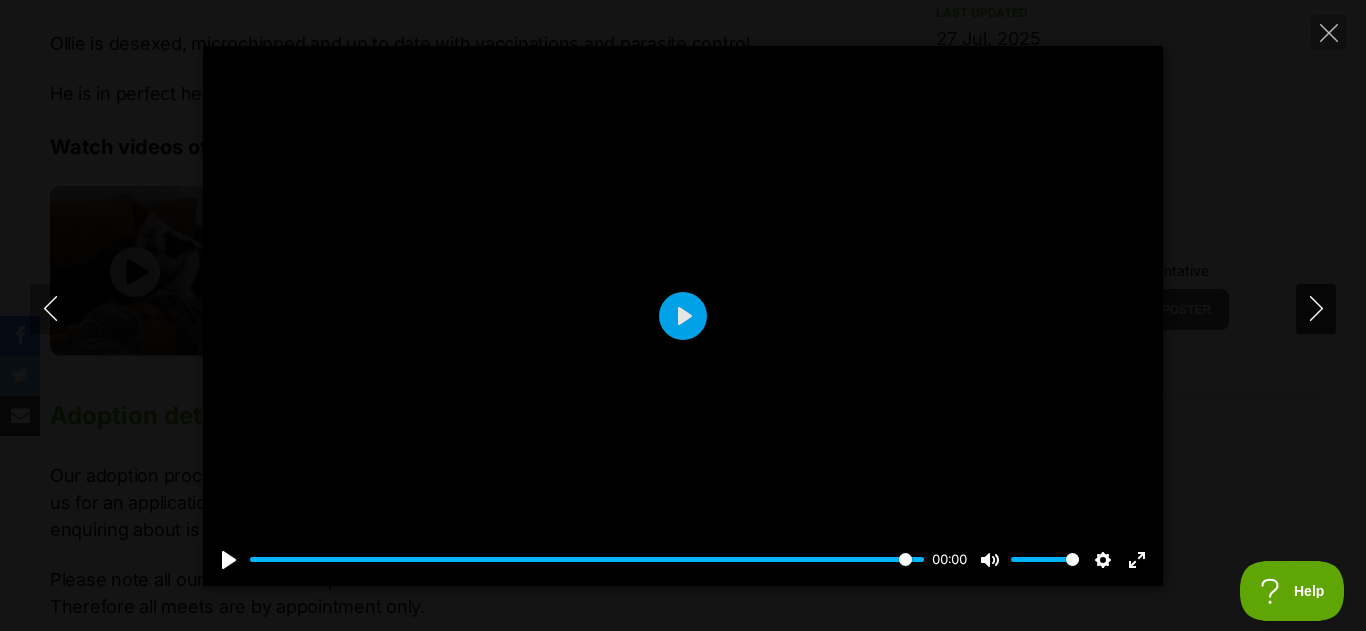 click 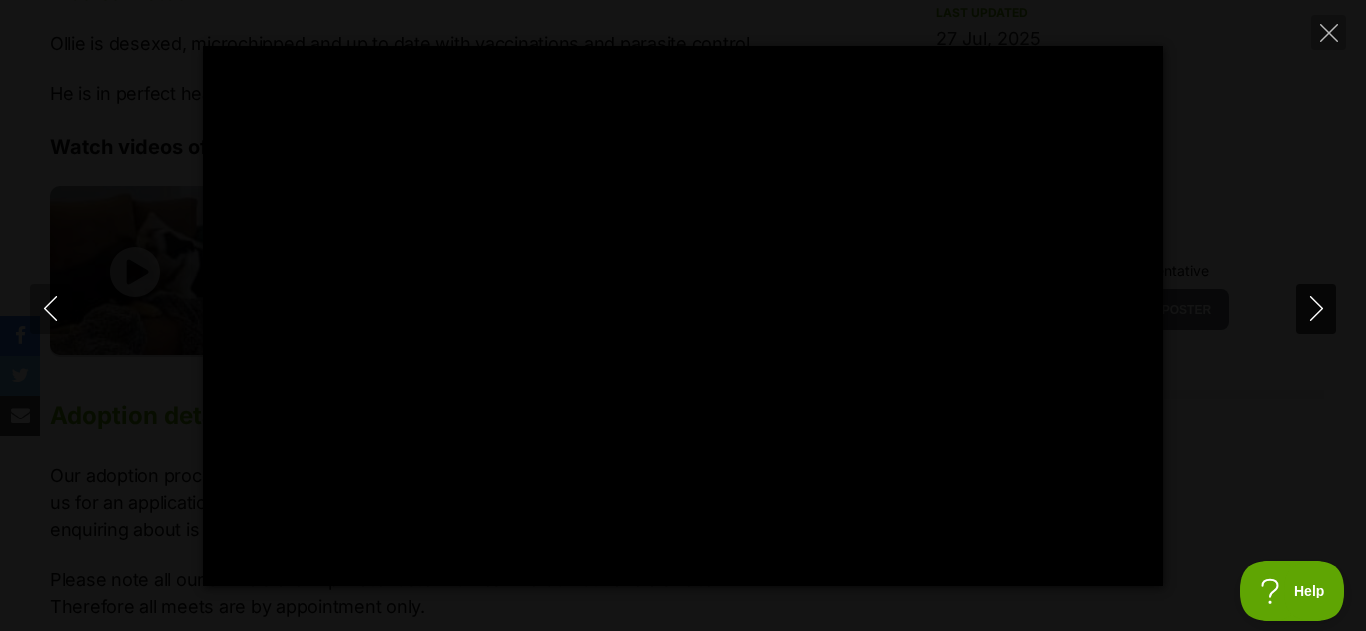 click 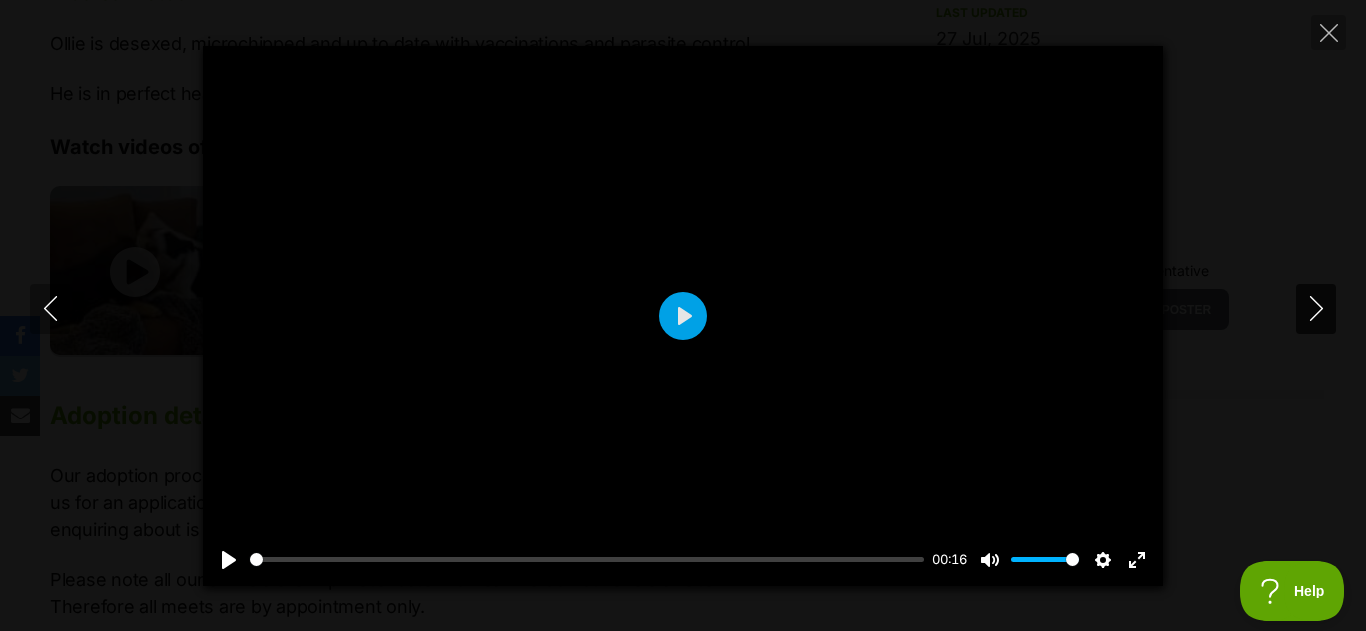 type on "91.47" 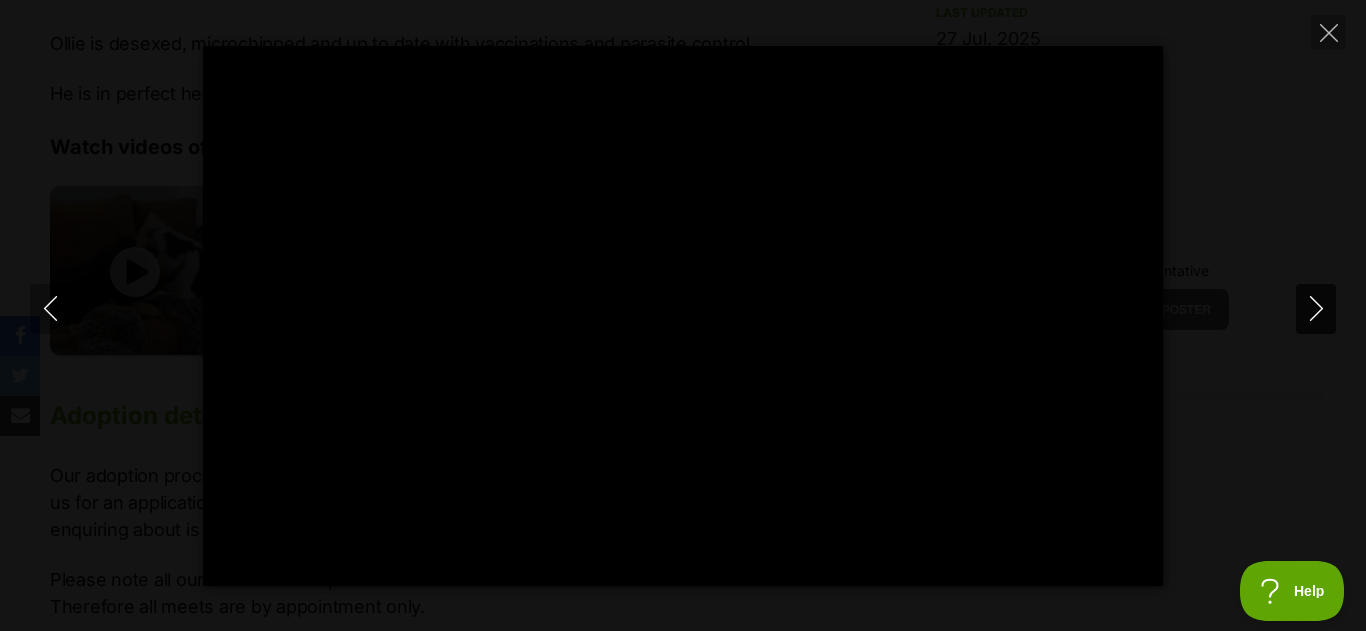 type on "100.00" 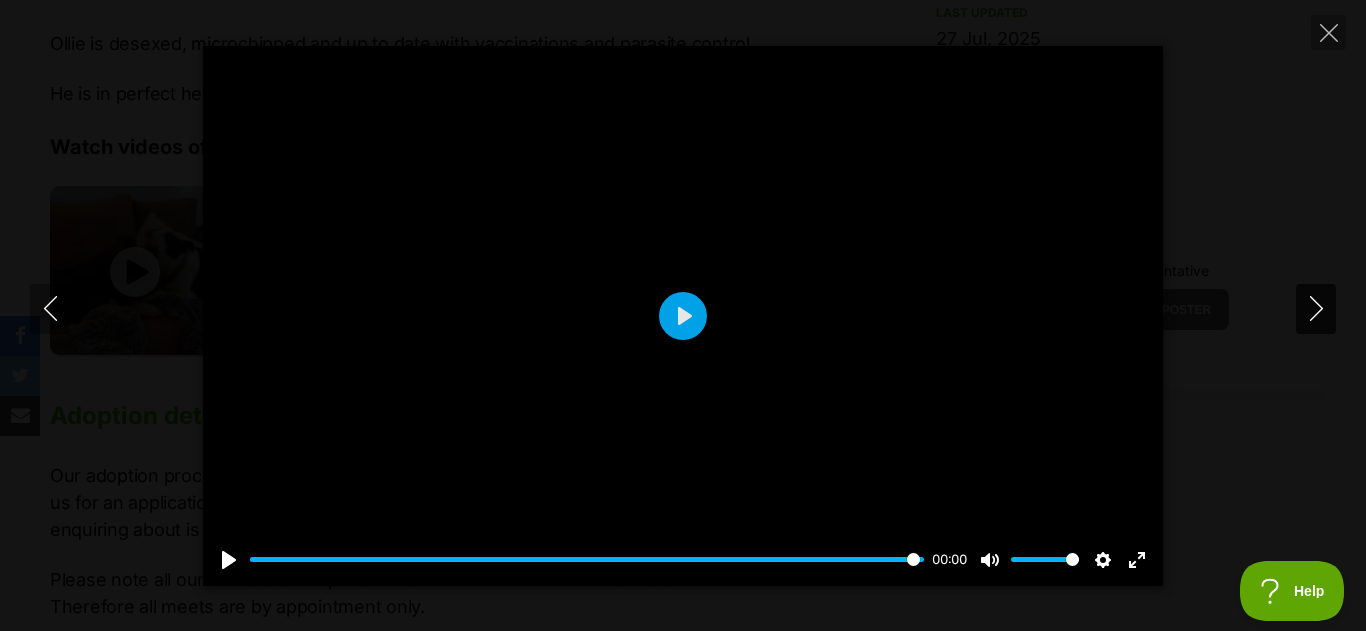 click 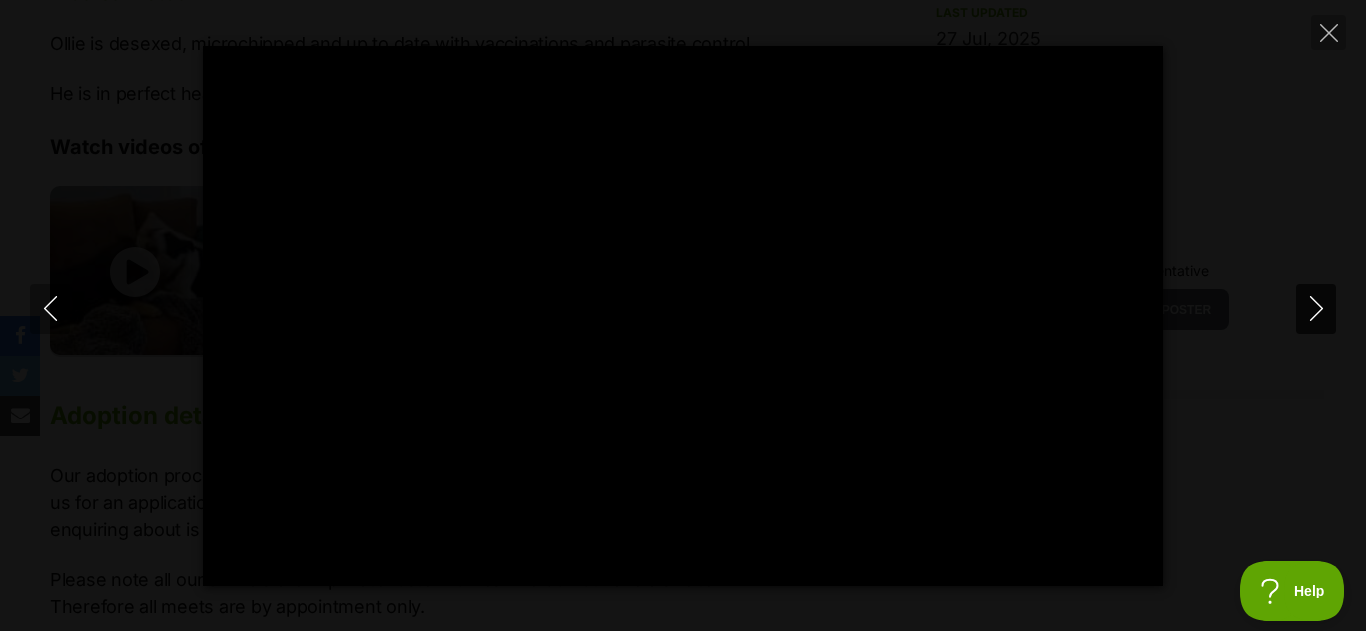 click 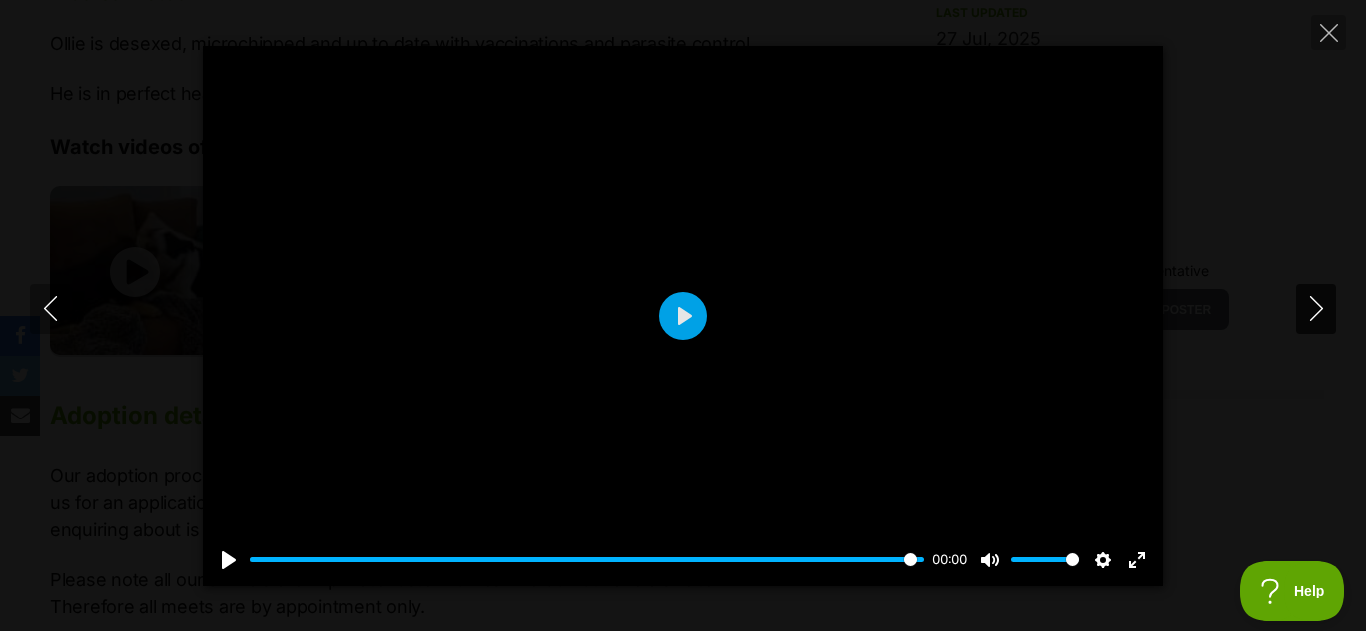 click 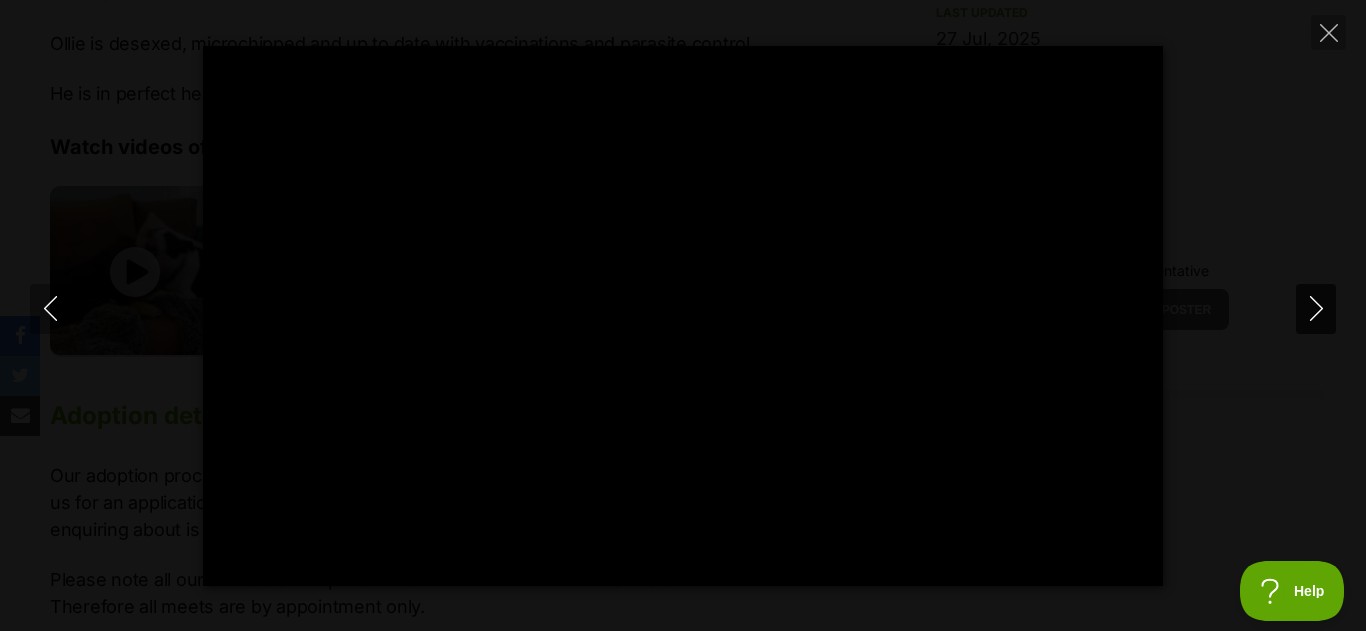 type on "100.00" 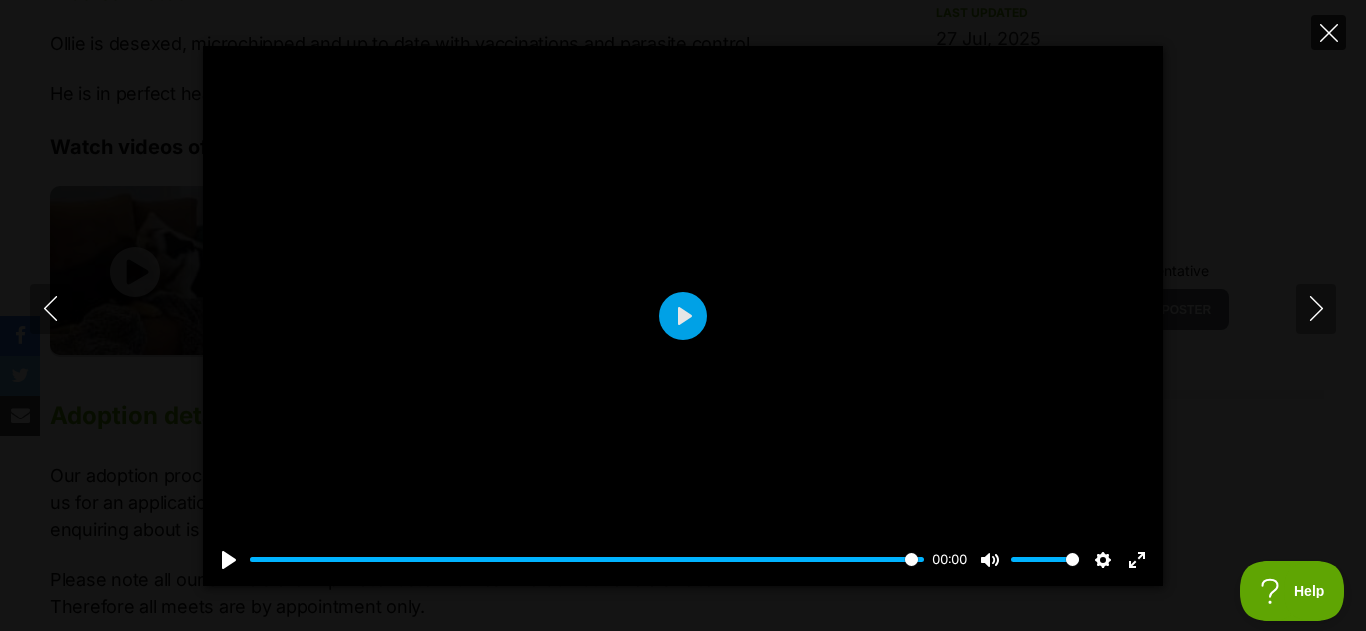 click 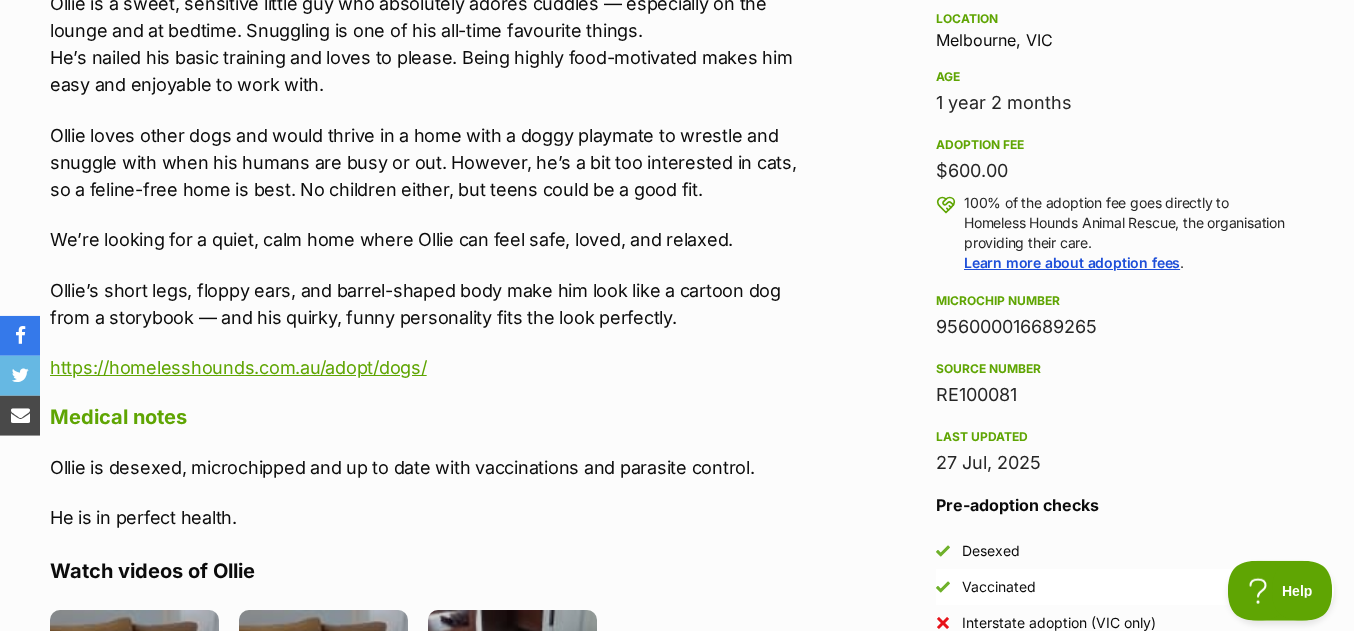 scroll, scrollTop: 1258, scrollLeft: 0, axis: vertical 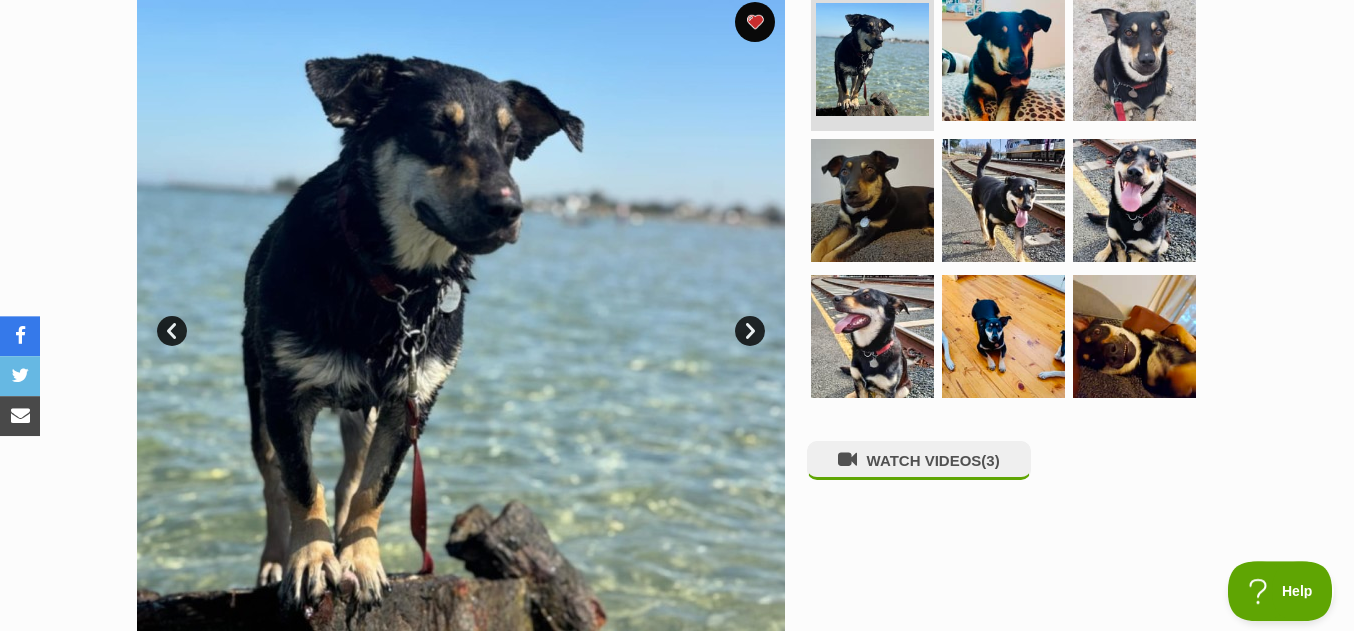 click on "Next" at bounding box center (750, 331) 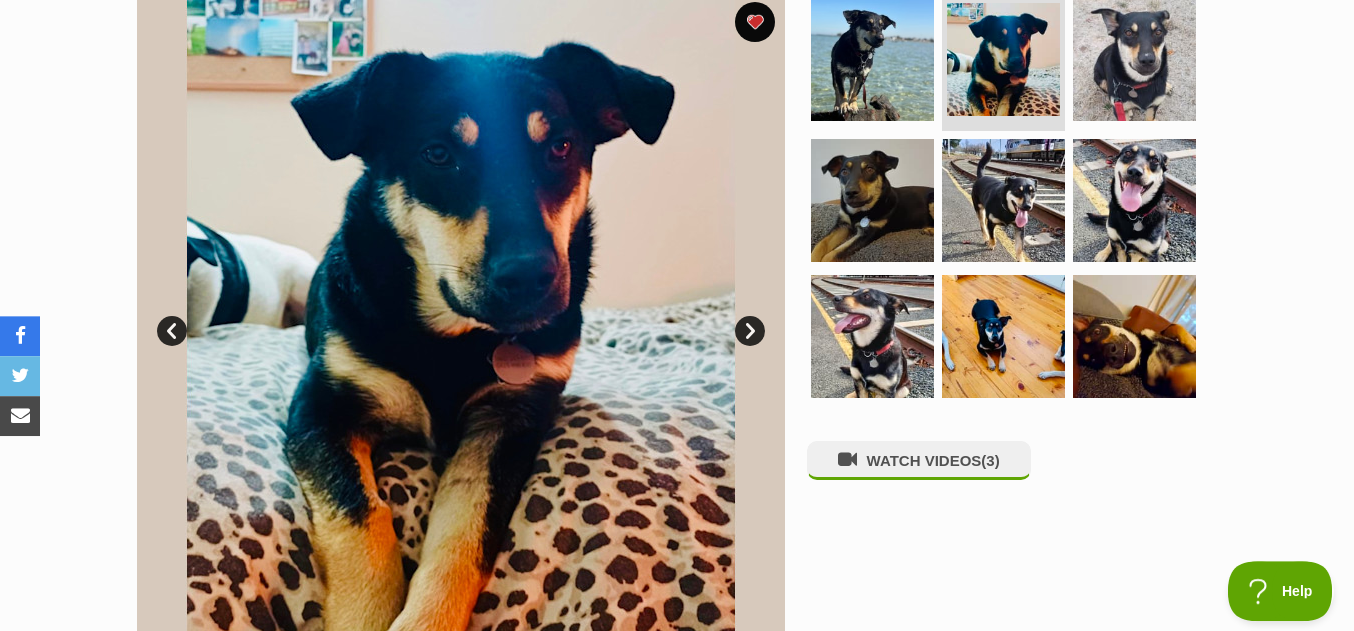 click on "Next" at bounding box center [750, 331] 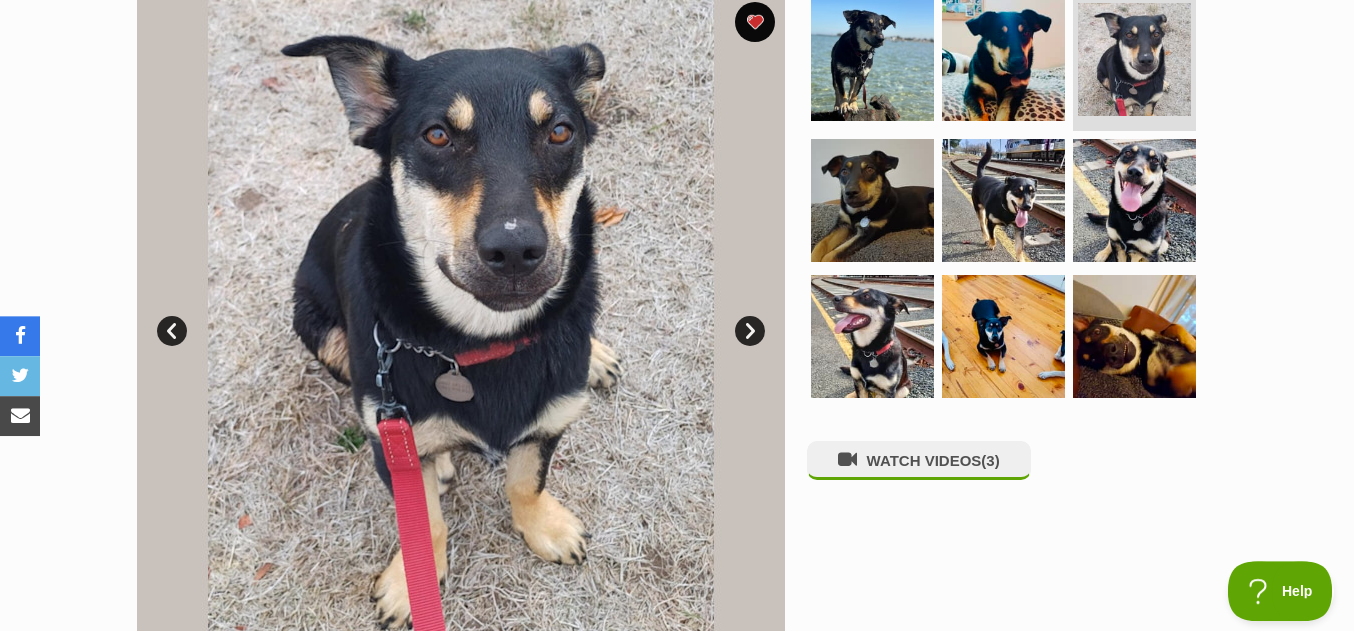 click on "Next" at bounding box center (750, 331) 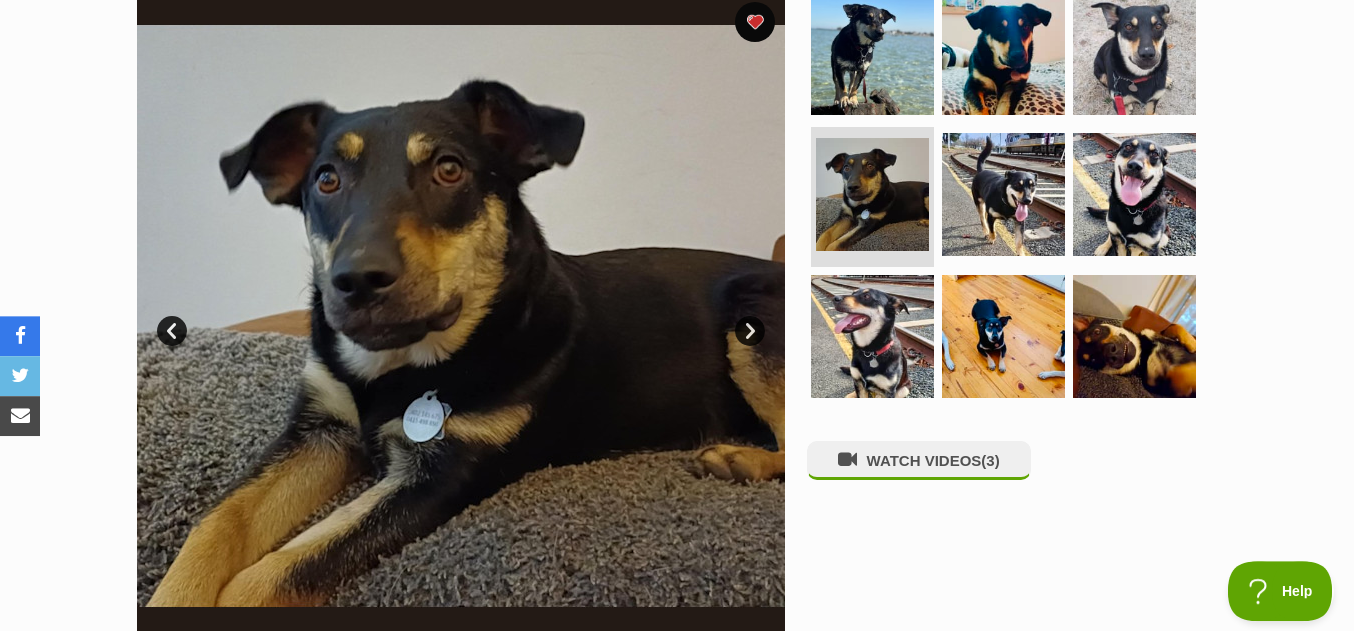 click on "Next" at bounding box center (750, 331) 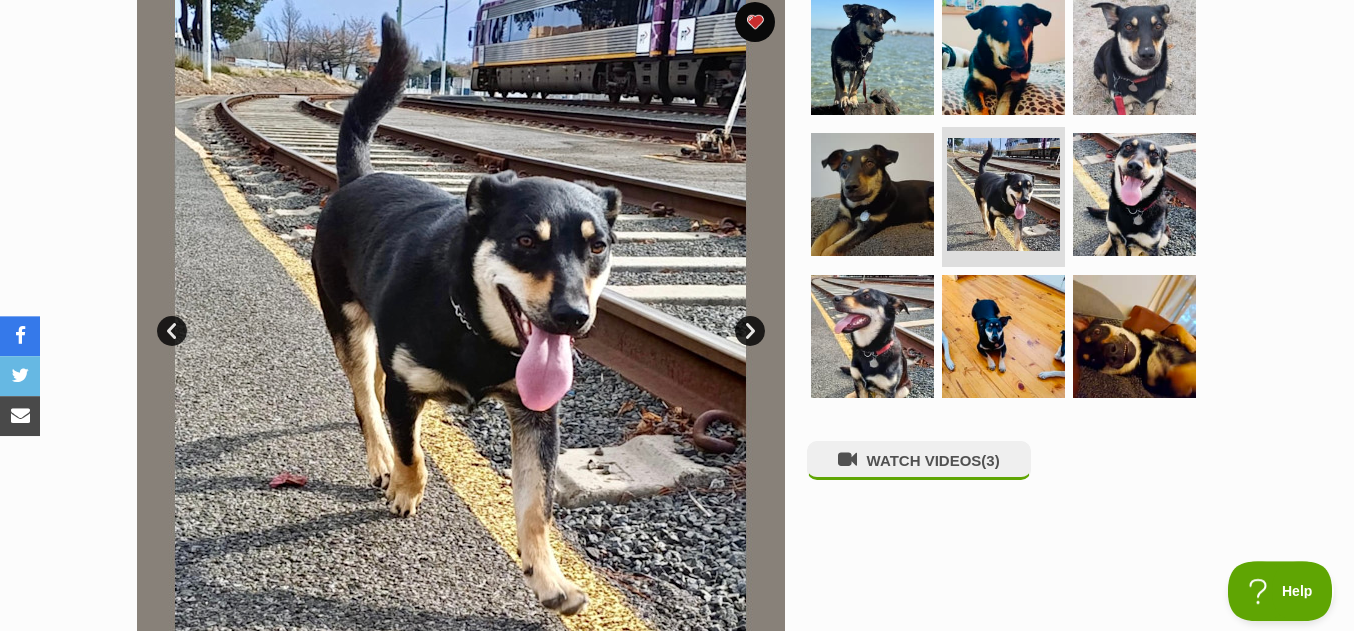 click on "Next" at bounding box center [750, 331] 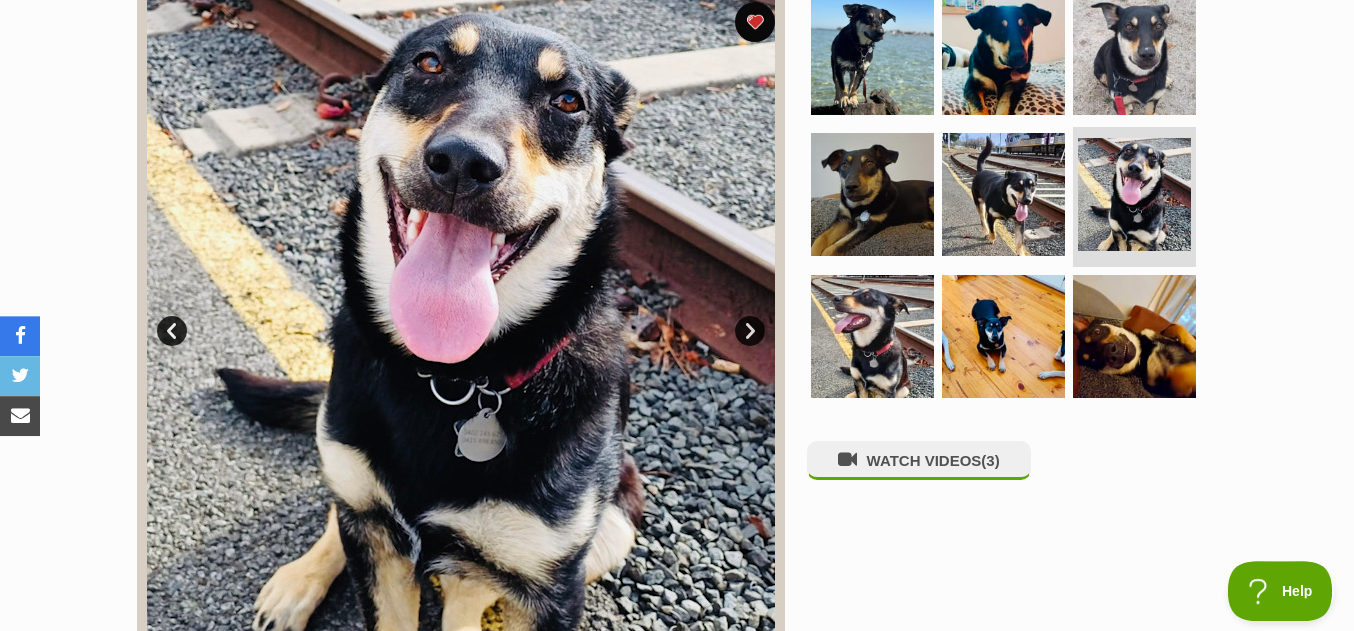 click on "Next" at bounding box center [750, 331] 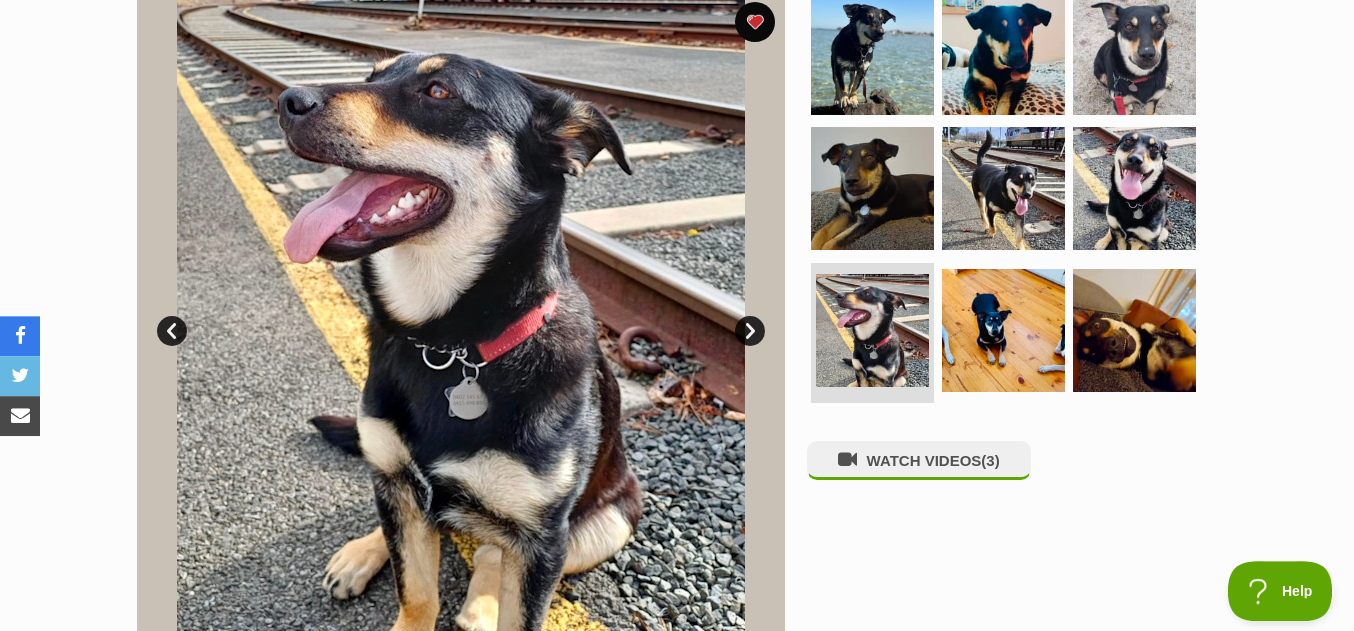 click on "Next" at bounding box center (750, 331) 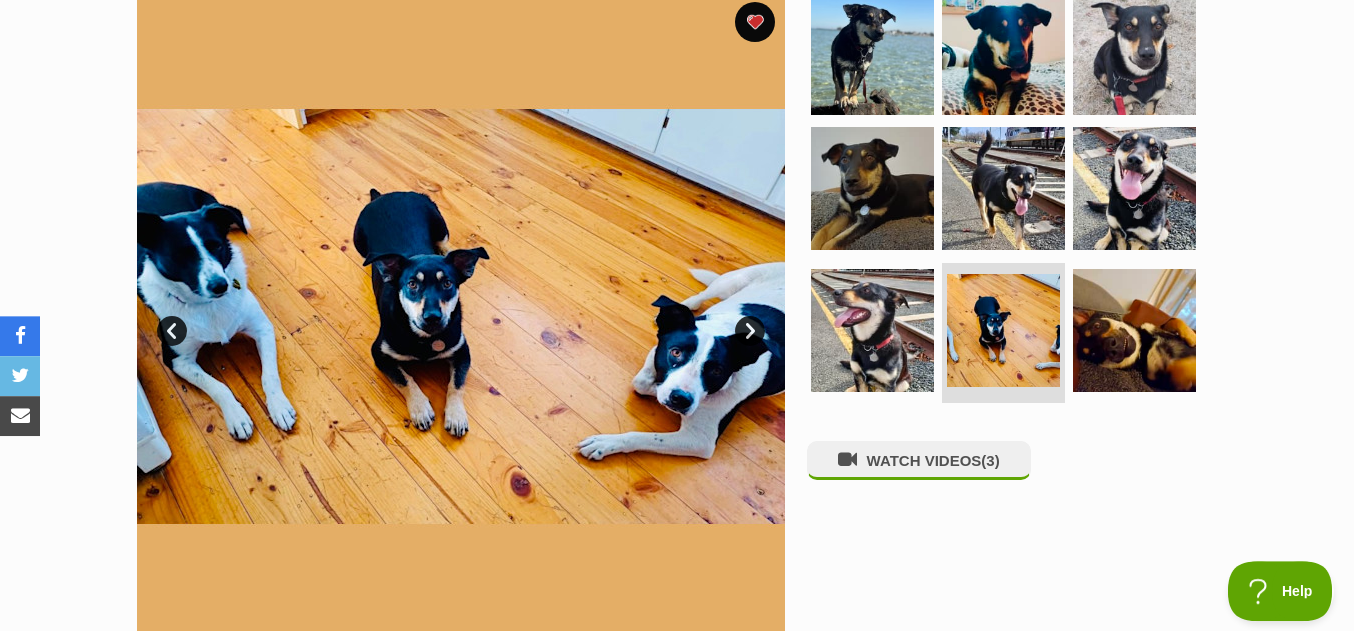 click on "Next" at bounding box center [750, 331] 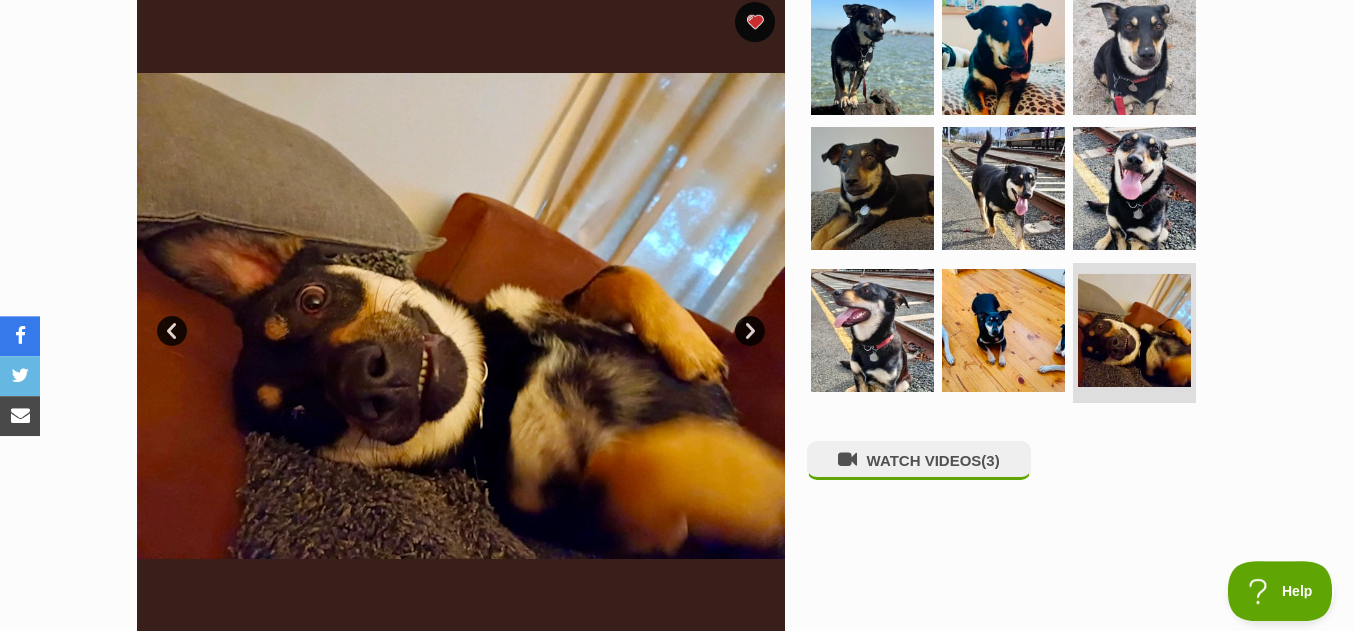 click on "Next" at bounding box center [750, 331] 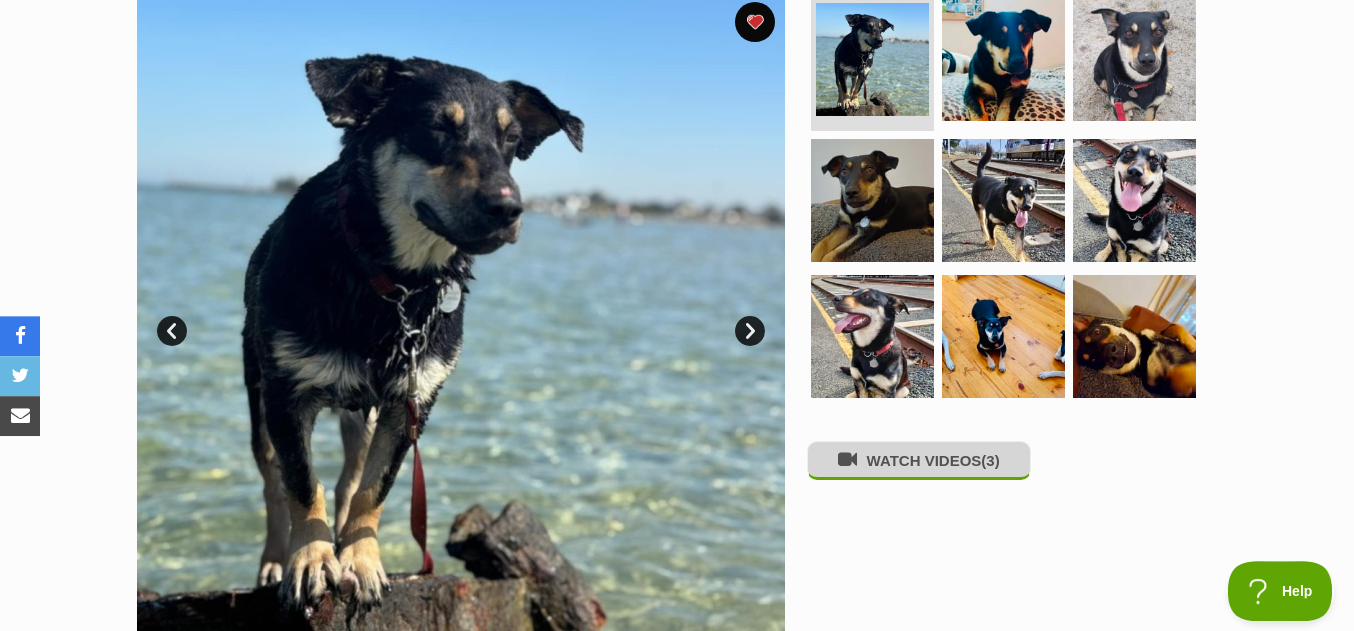 click on "WATCH VIDEOS
(3)" at bounding box center (919, 460) 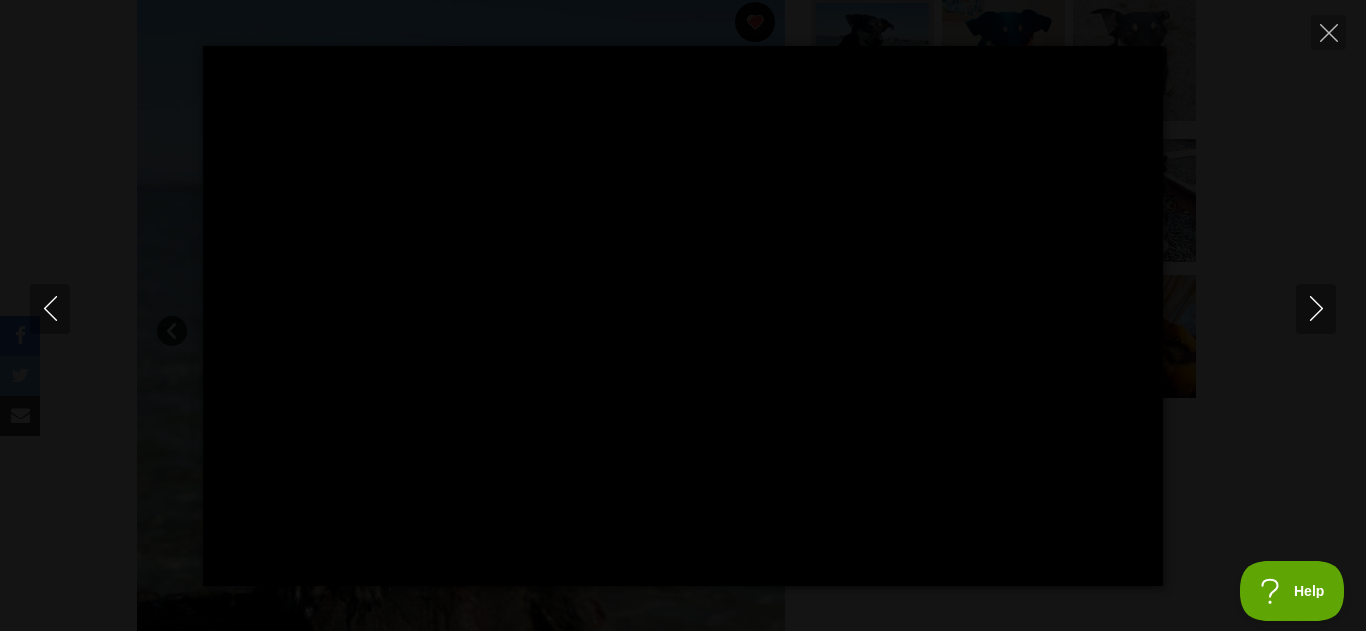 type on "100.00" 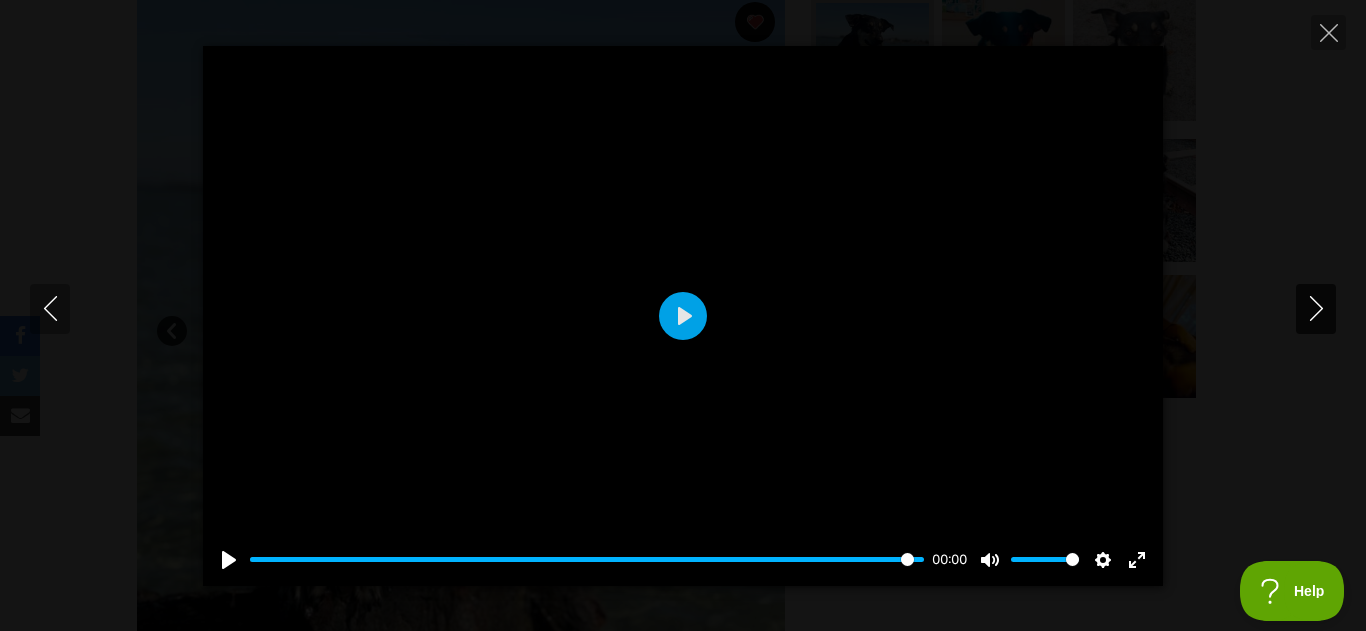 click 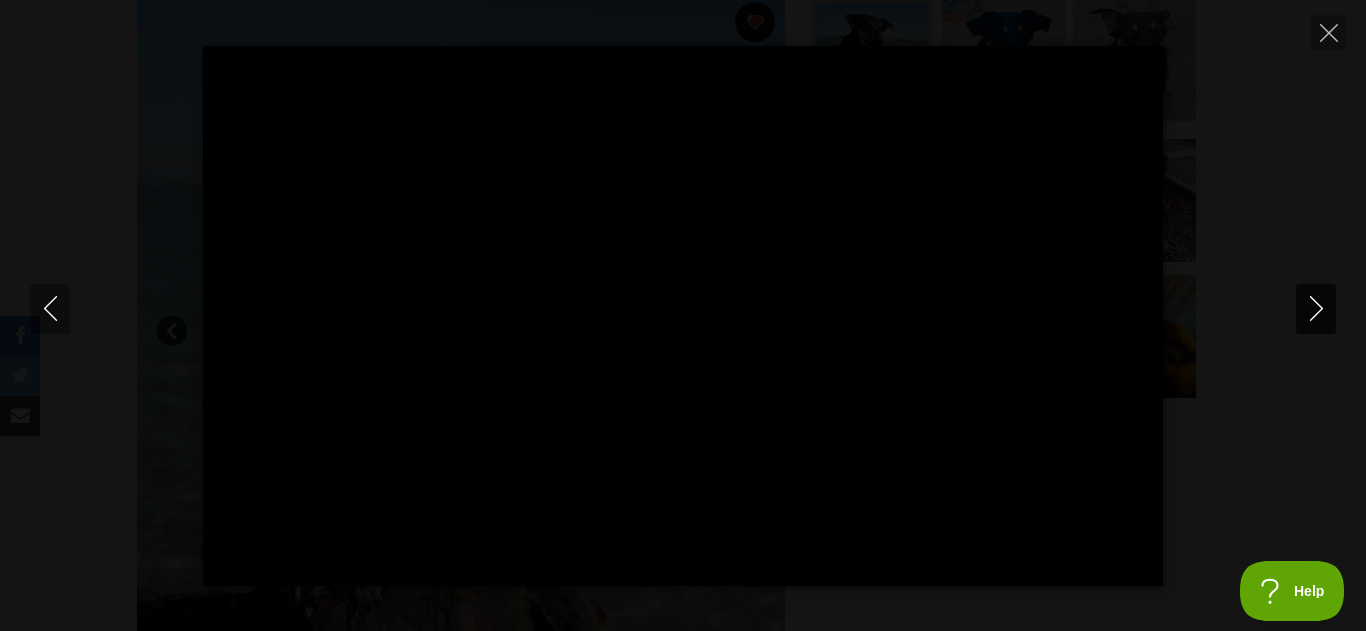 type on "100.00" 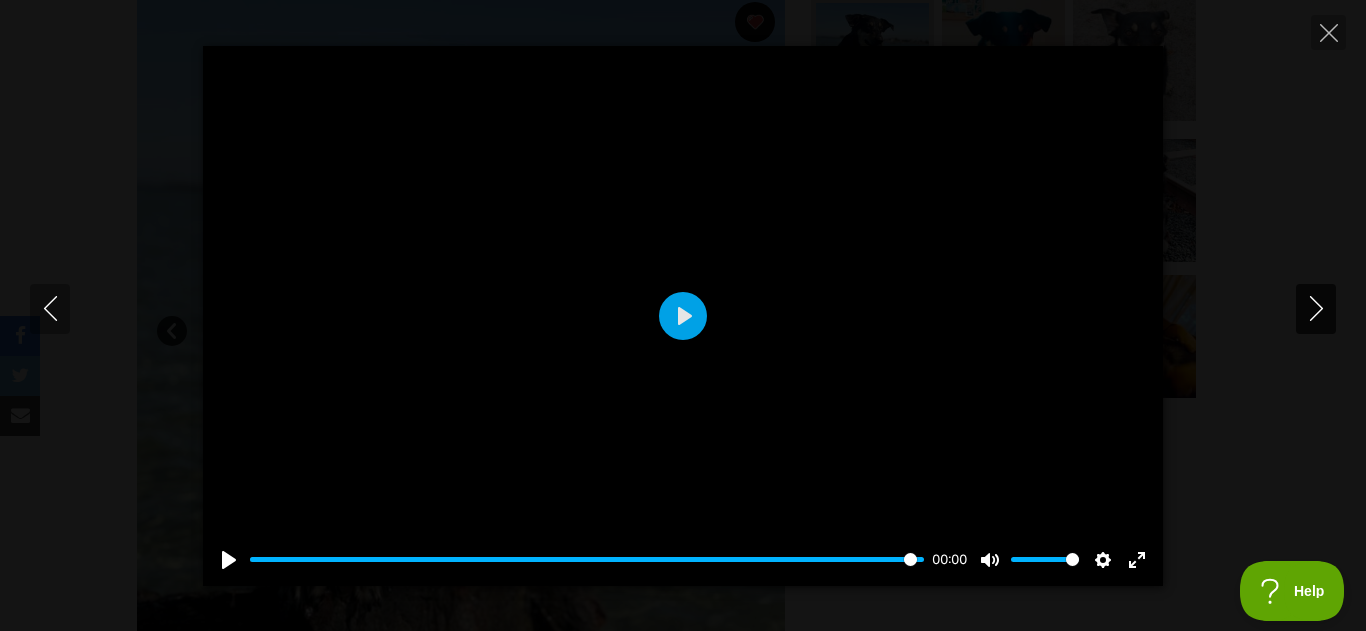 click 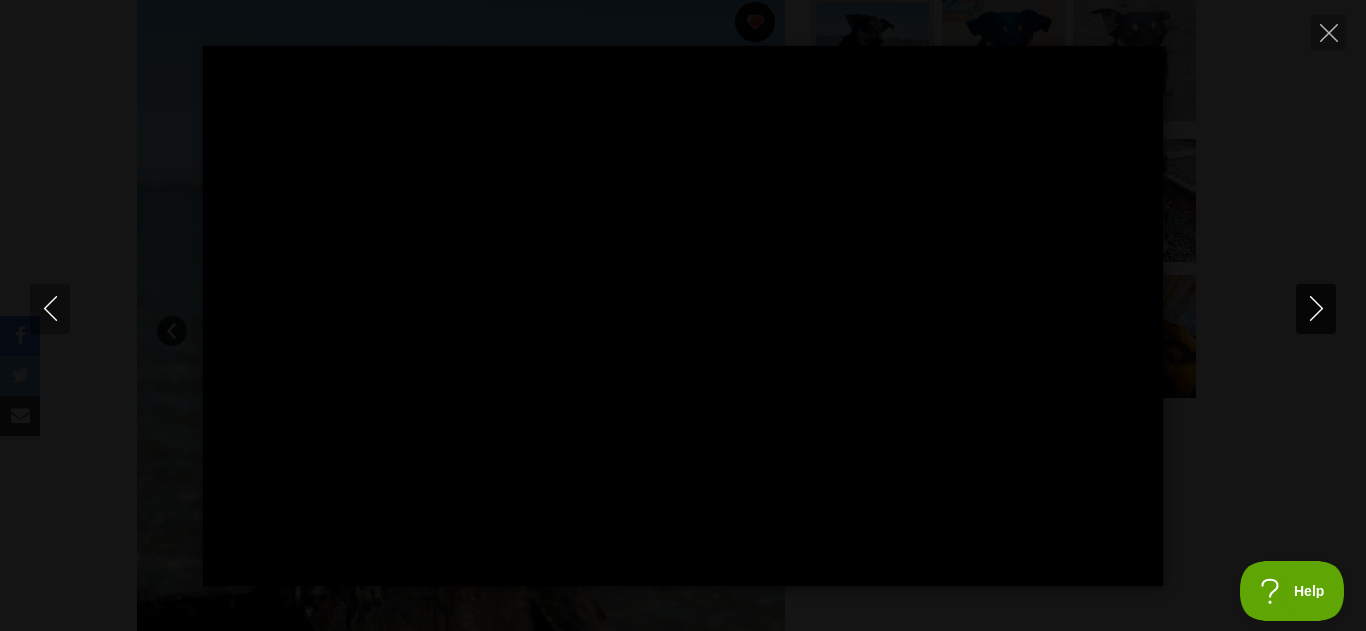 type on "100.00" 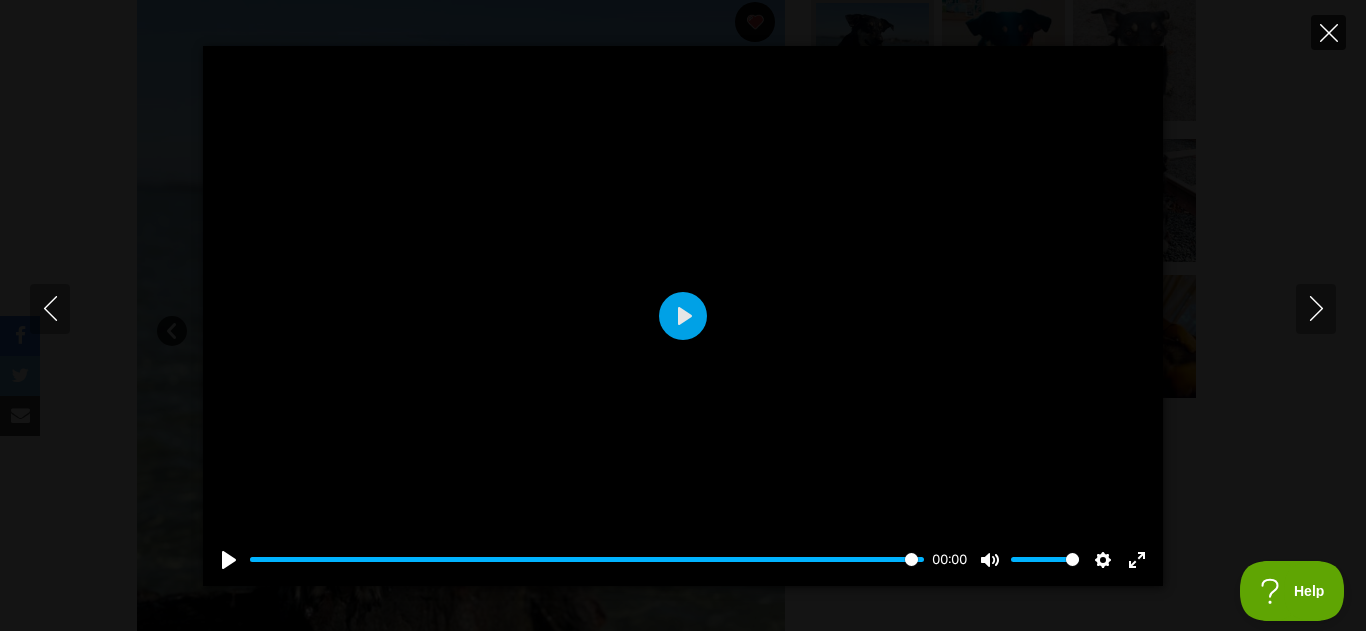 click 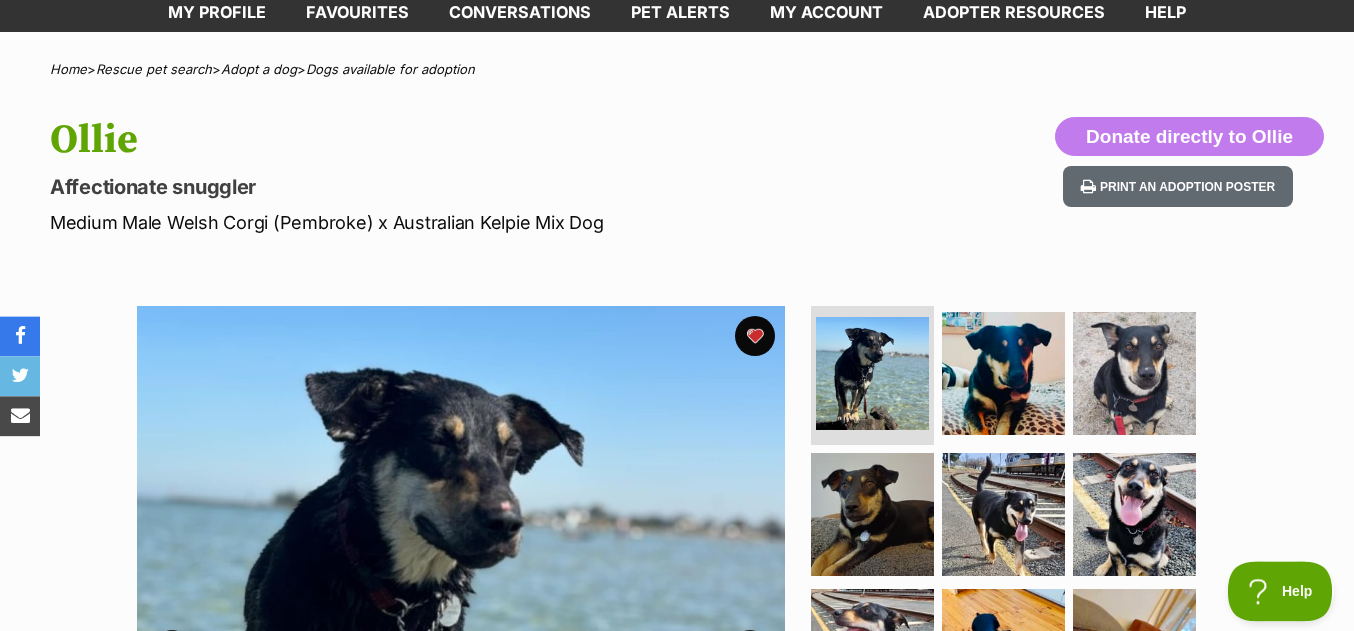 scroll, scrollTop: 123, scrollLeft: 0, axis: vertical 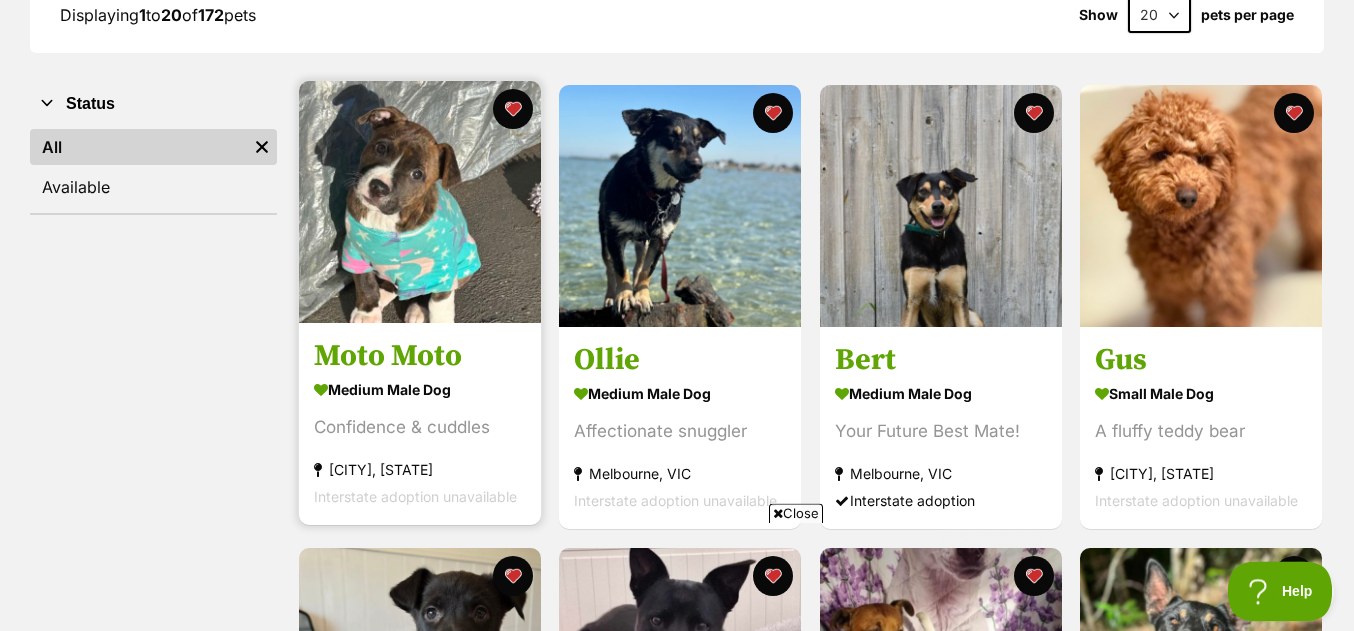 click at bounding box center (420, 202) 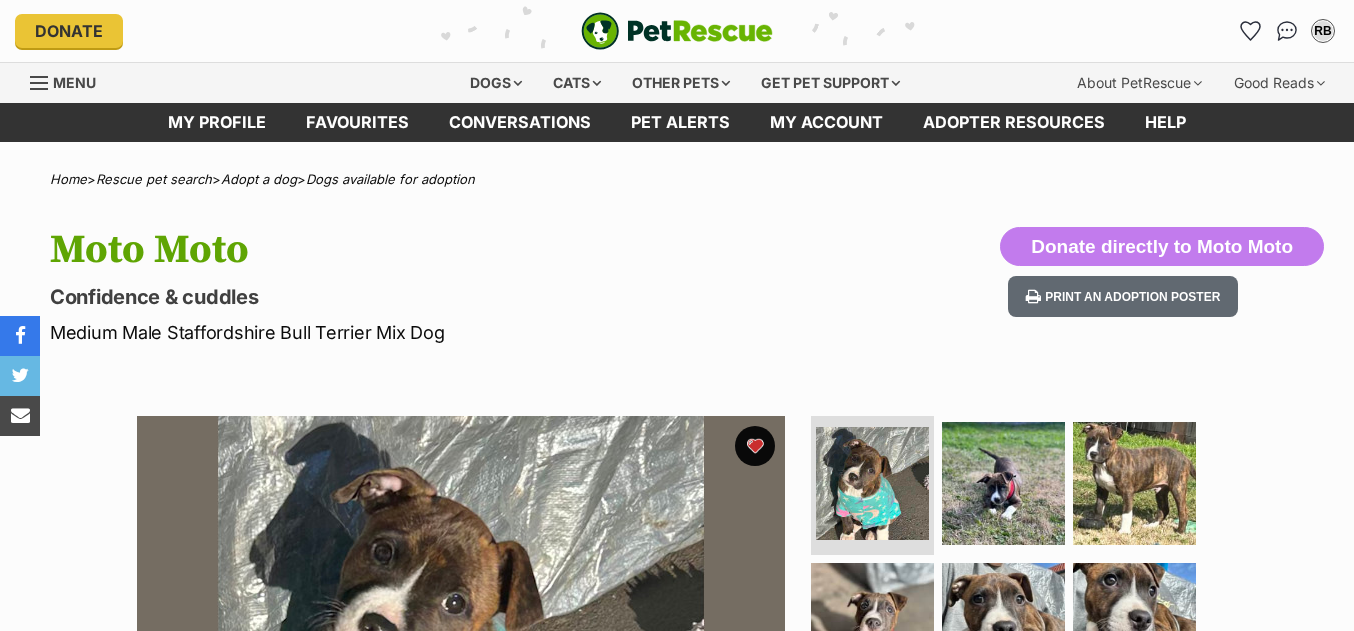 scroll, scrollTop: 0, scrollLeft: 0, axis: both 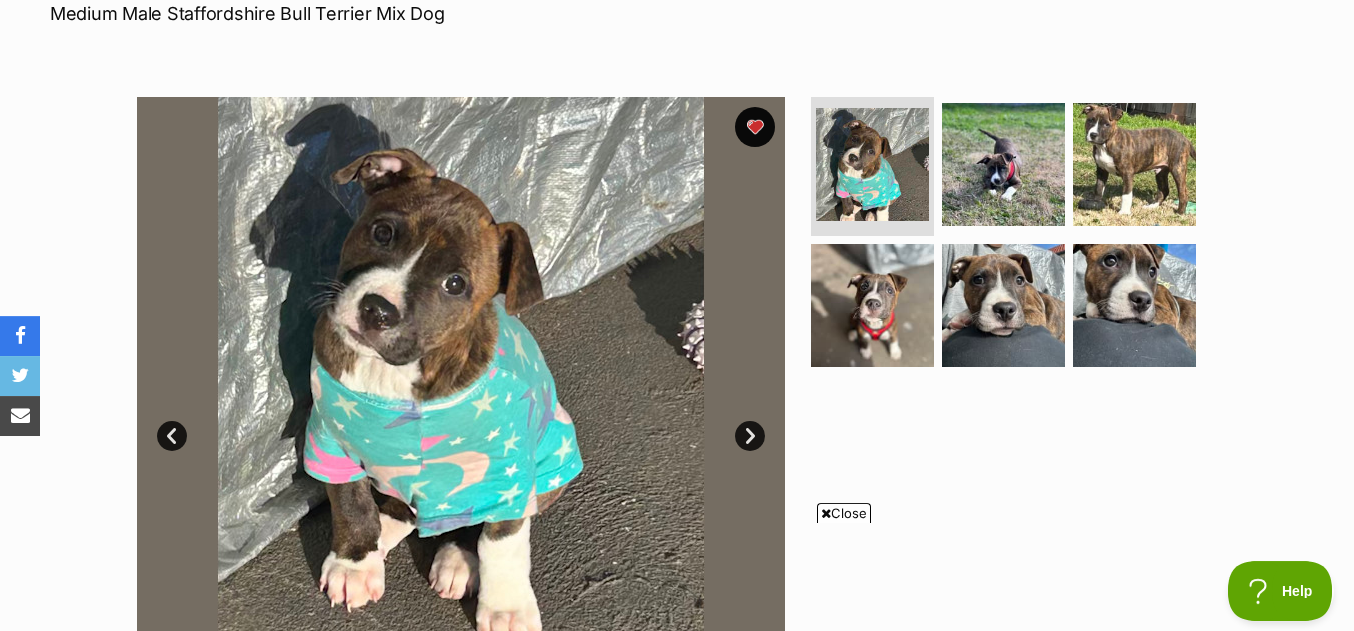click on "Next" at bounding box center [750, 436] 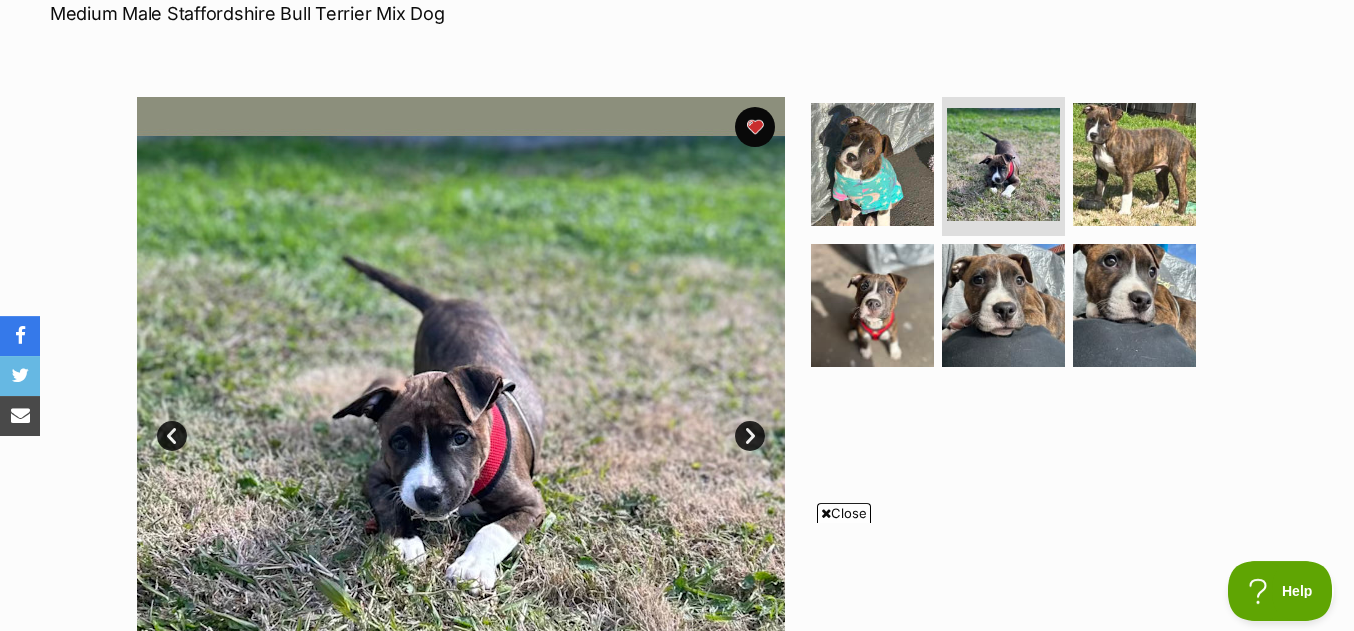 click on "Next" at bounding box center (750, 436) 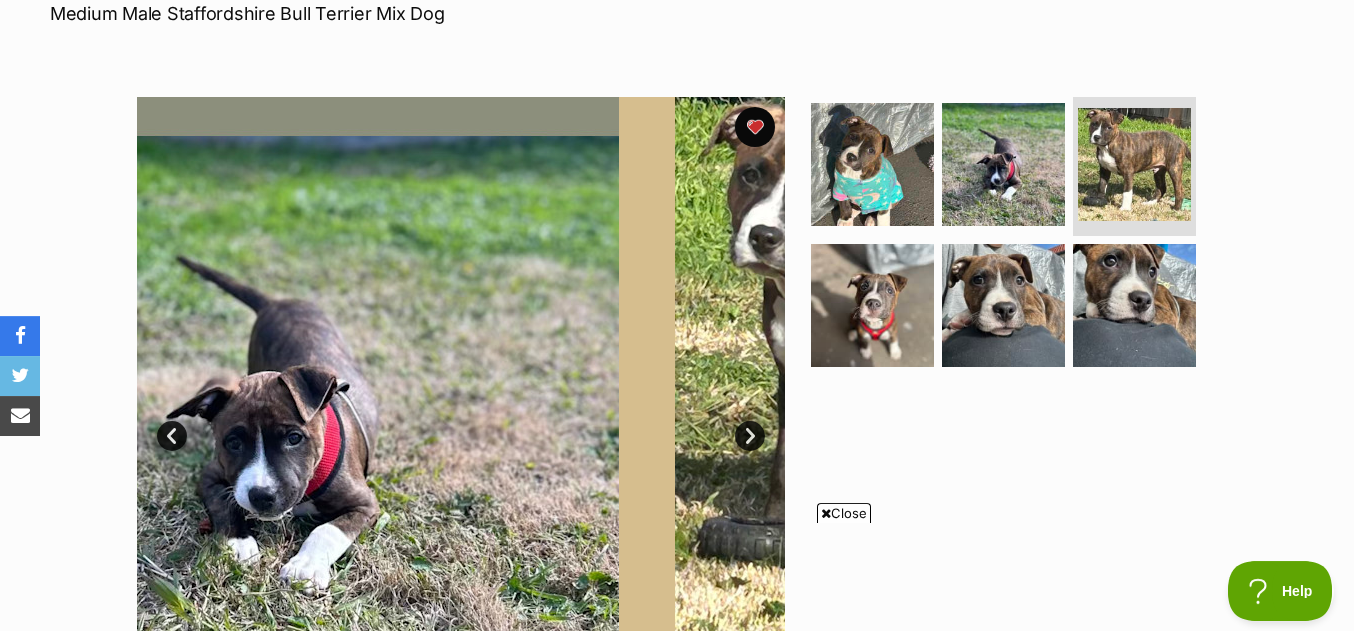 scroll, scrollTop: 0, scrollLeft: 0, axis: both 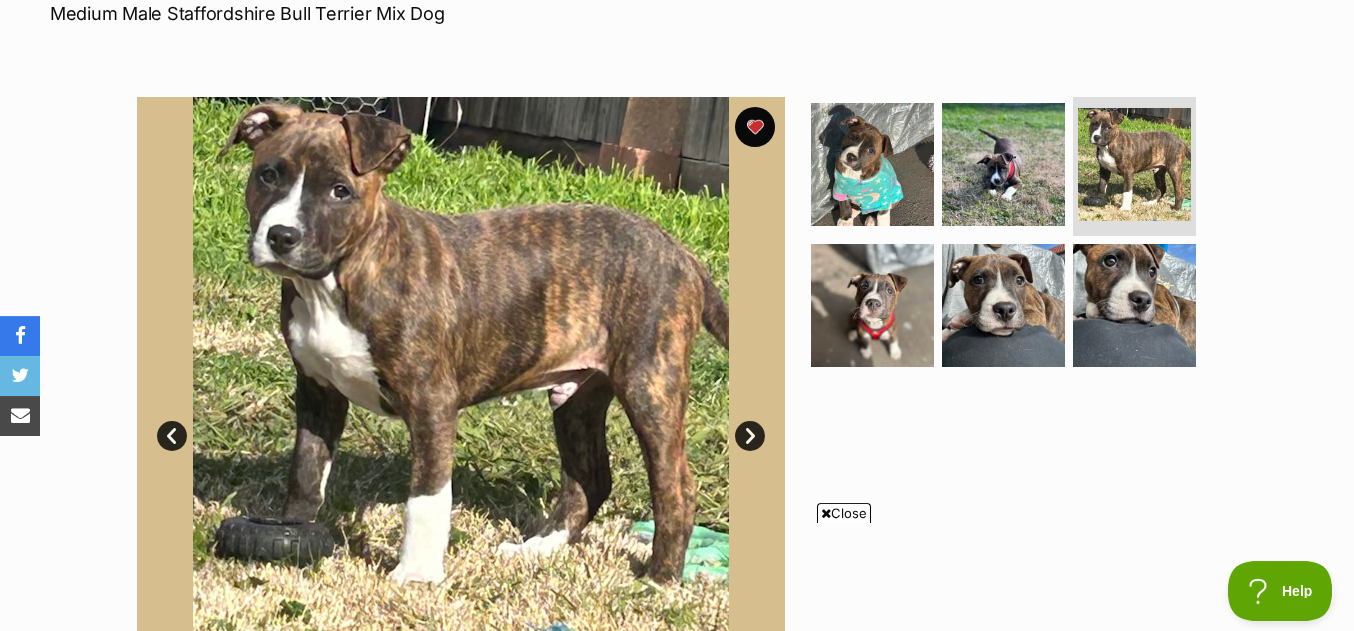 click on "Next" at bounding box center [750, 436] 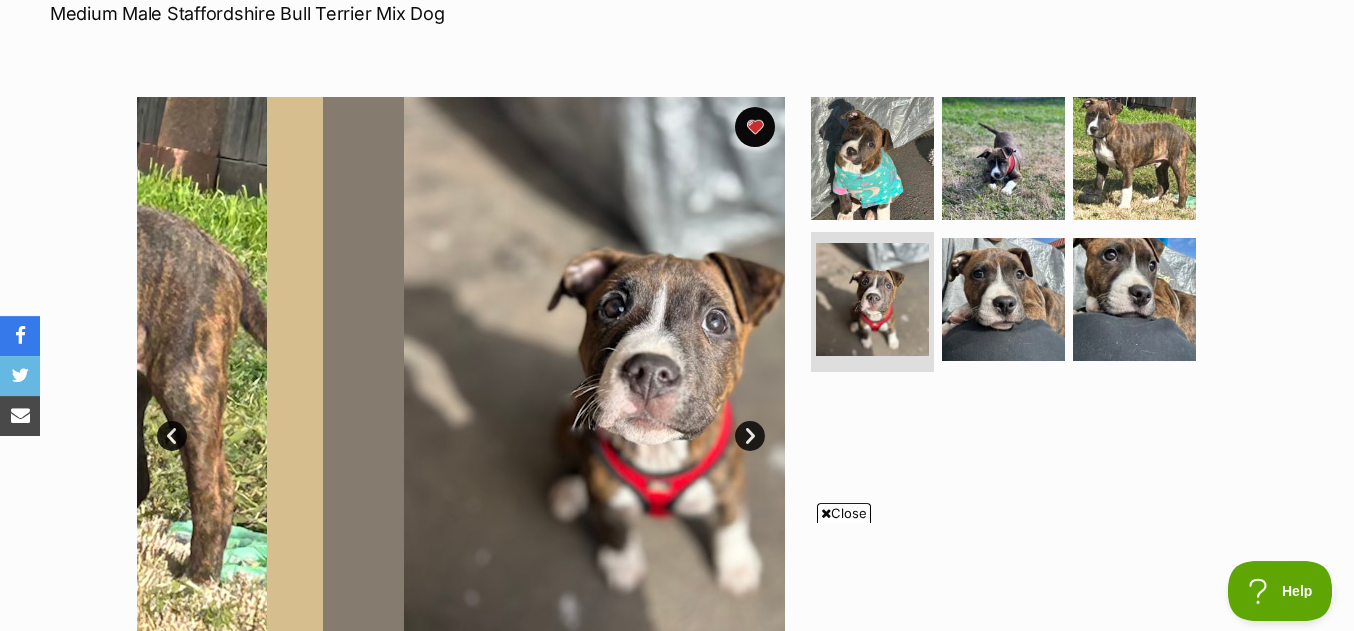 scroll, scrollTop: 0, scrollLeft: 0, axis: both 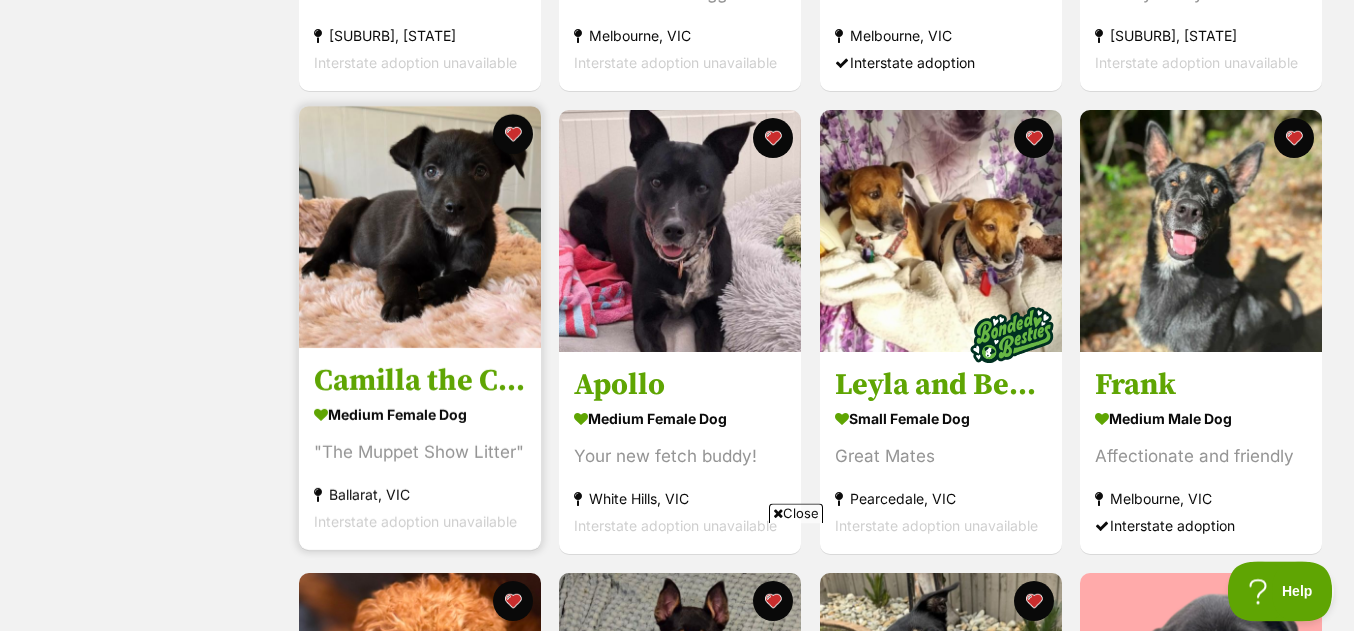 click at bounding box center (420, 227) 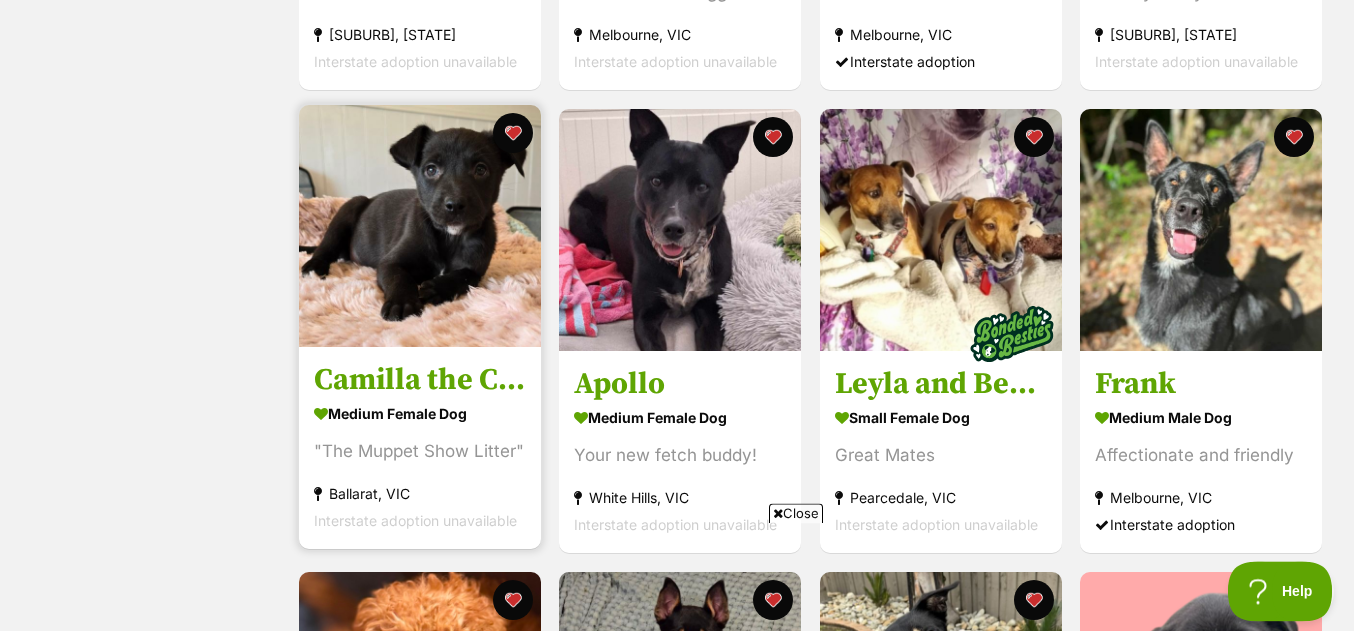 scroll, scrollTop: 0, scrollLeft: 0, axis: both 